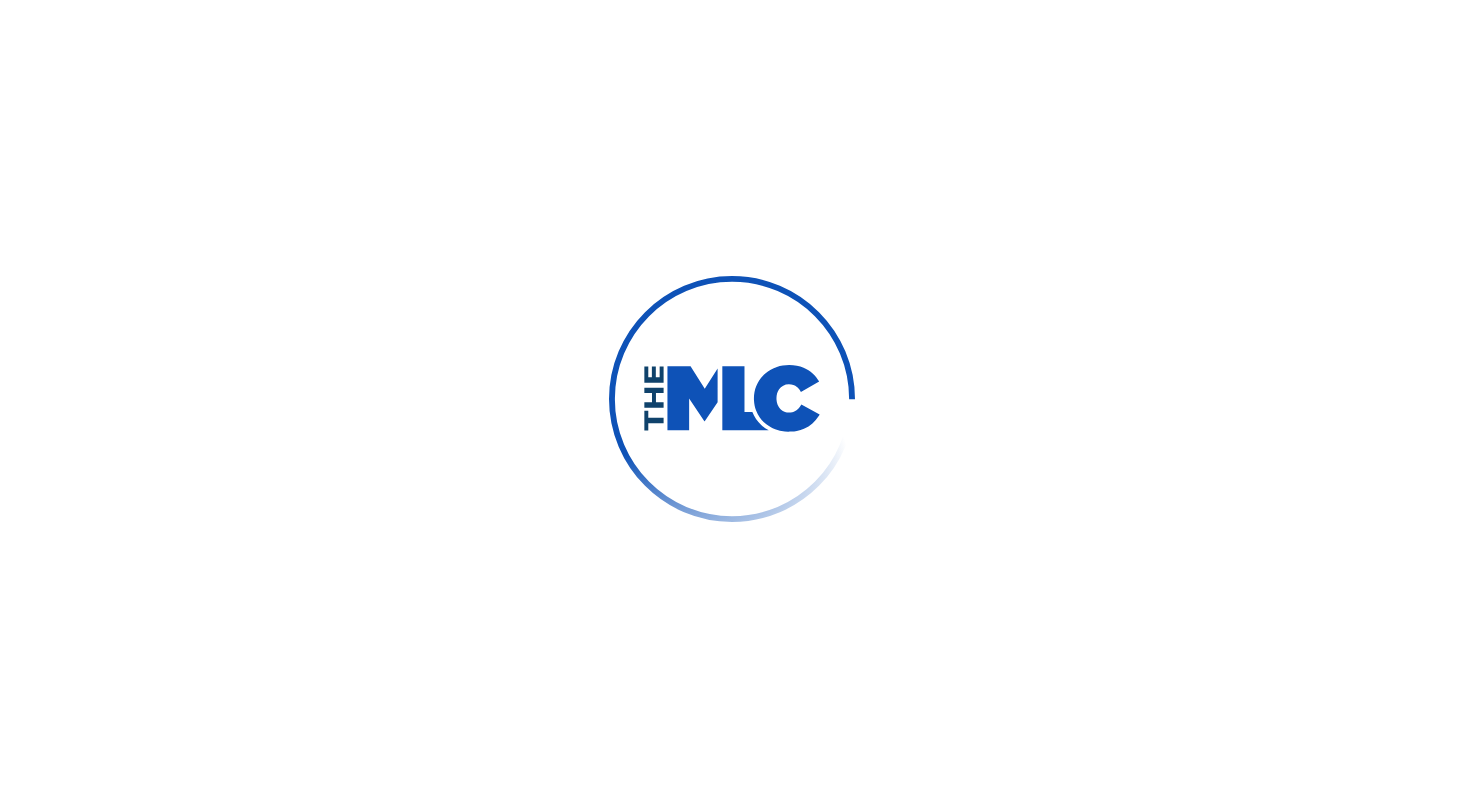 scroll, scrollTop: 0, scrollLeft: 0, axis: both 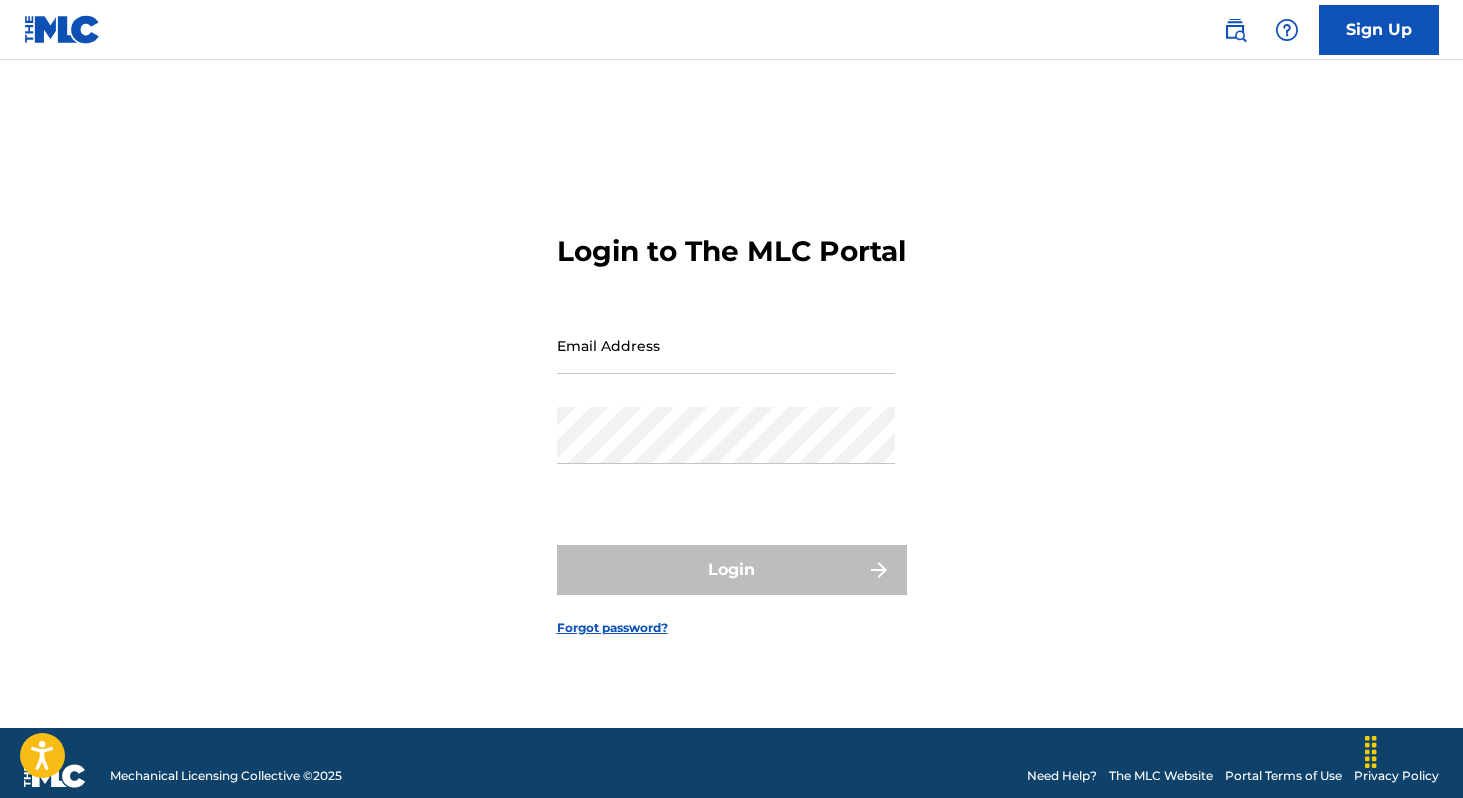 click on "Email Address" at bounding box center (726, 345) 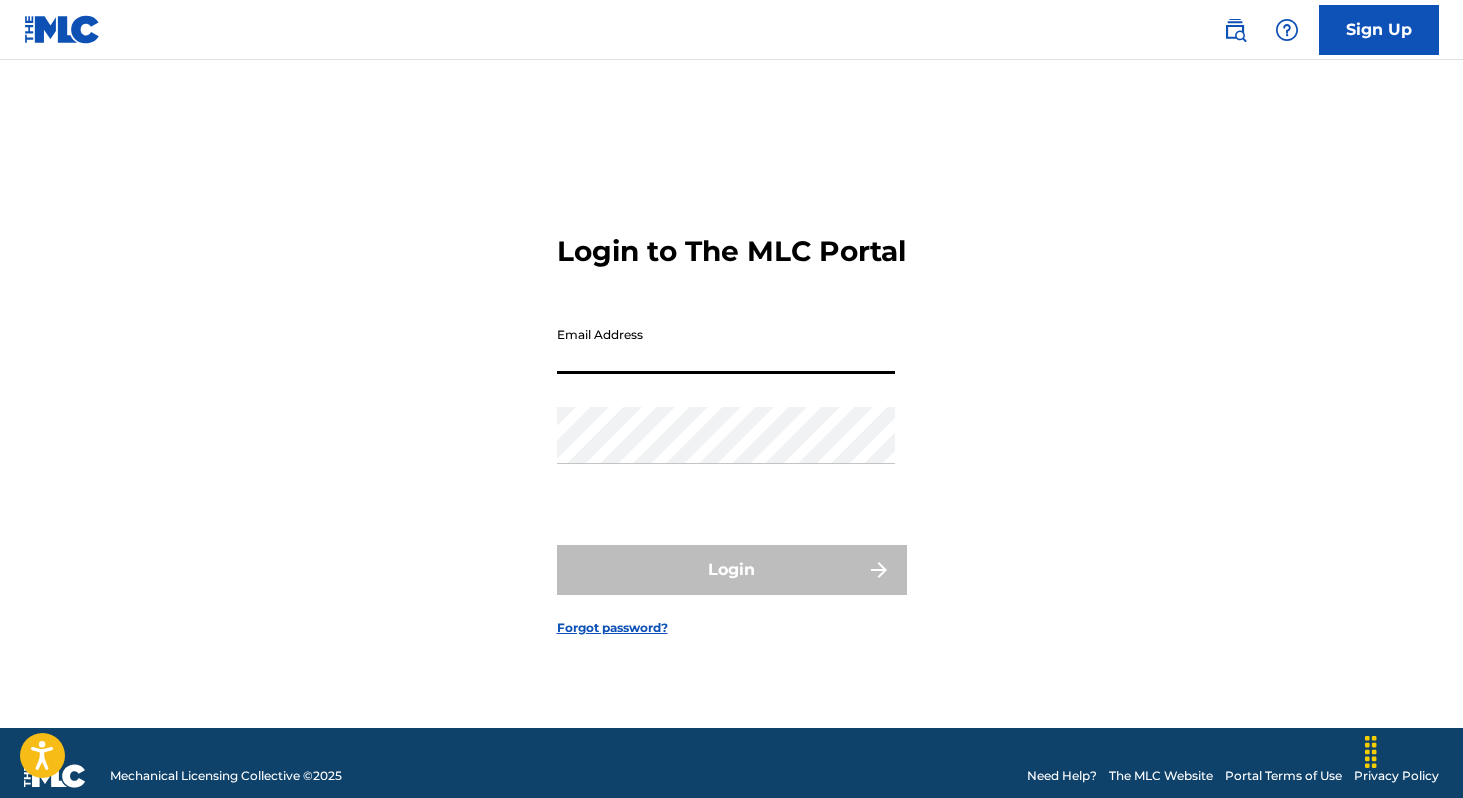 click on "Login to The MLC Portal Email Address Password Login Forgot password?" at bounding box center [732, 419] 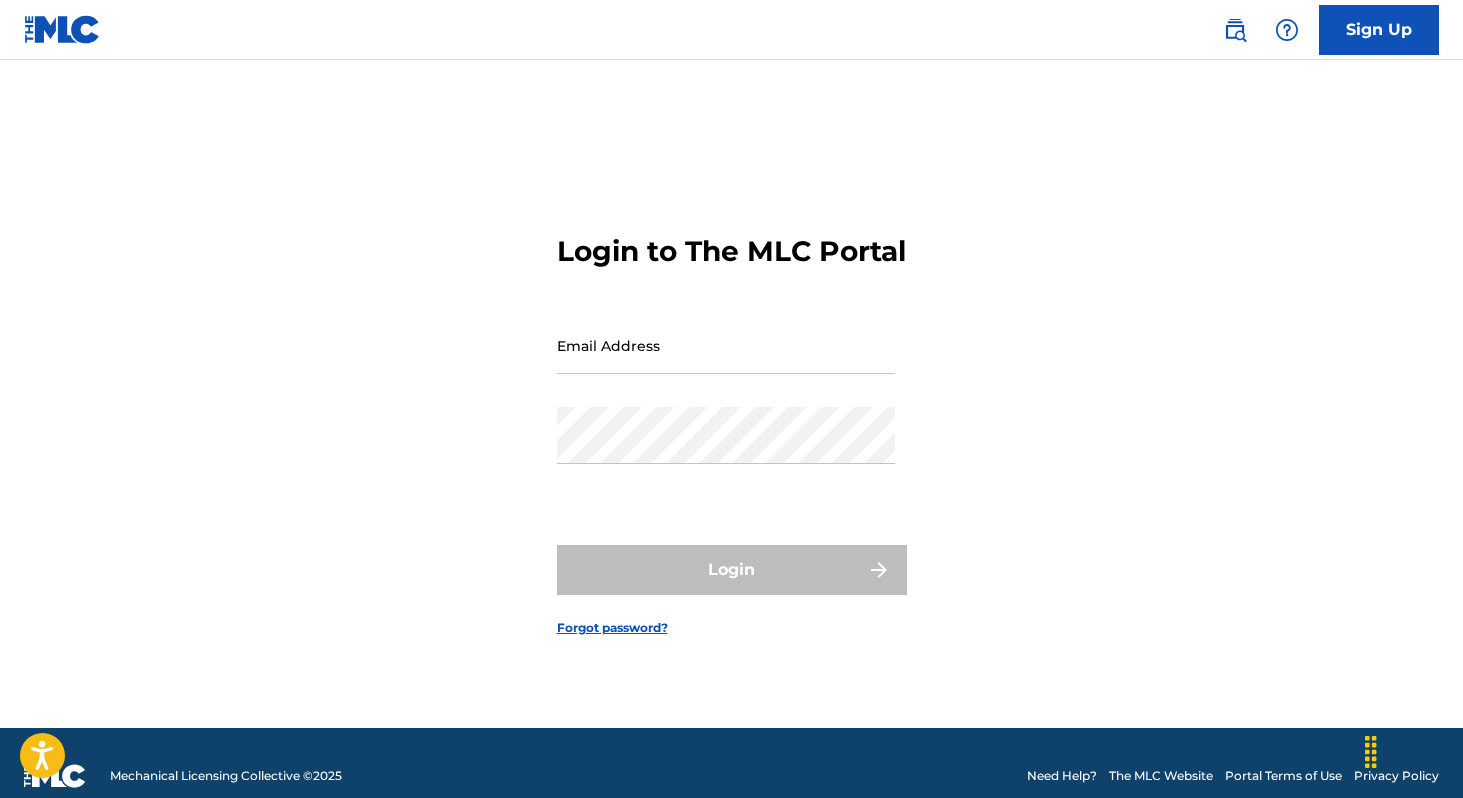 click on "Email Address" at bounding box center (726, 345) 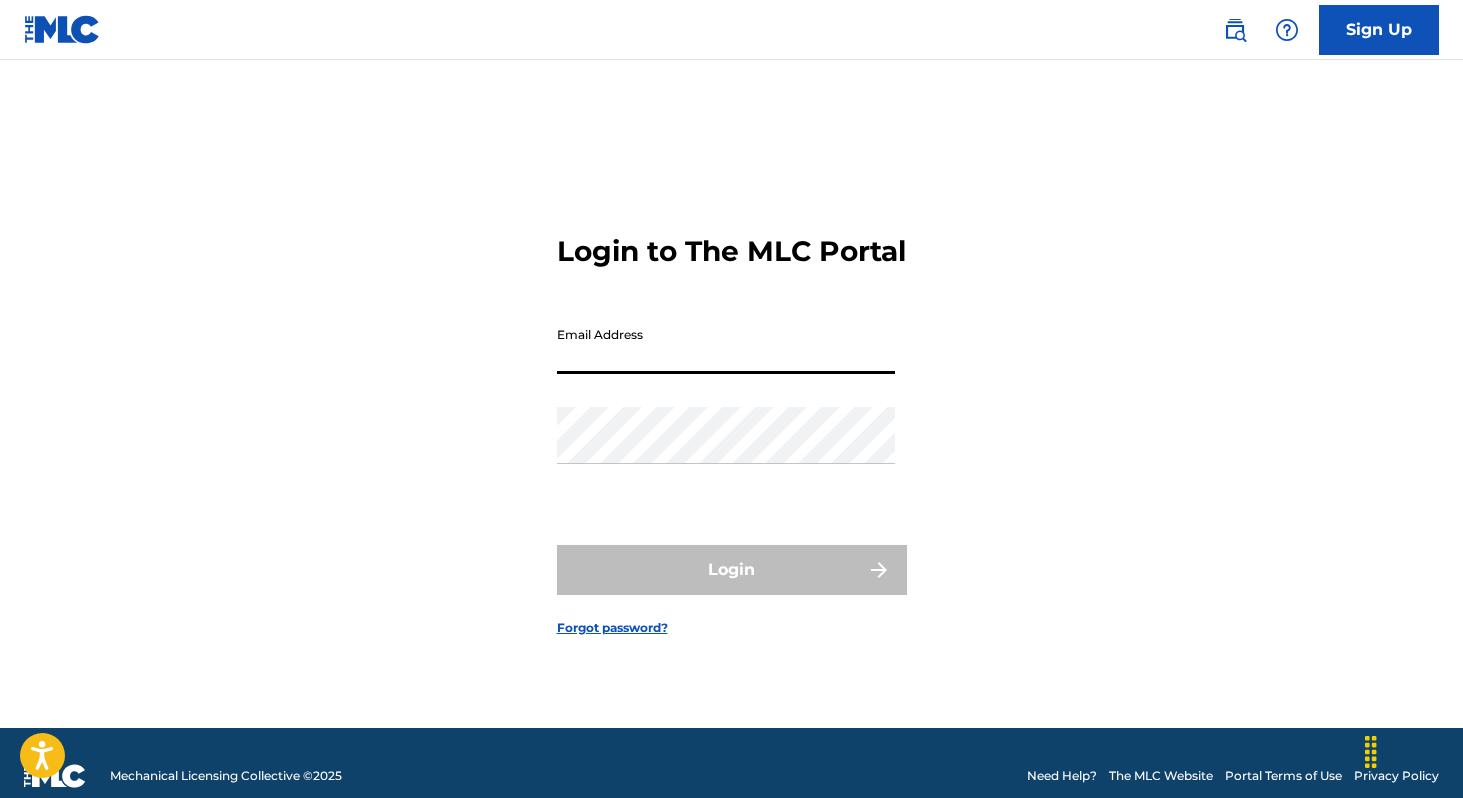 paste on "phil@[EXAMPLE.COM]" 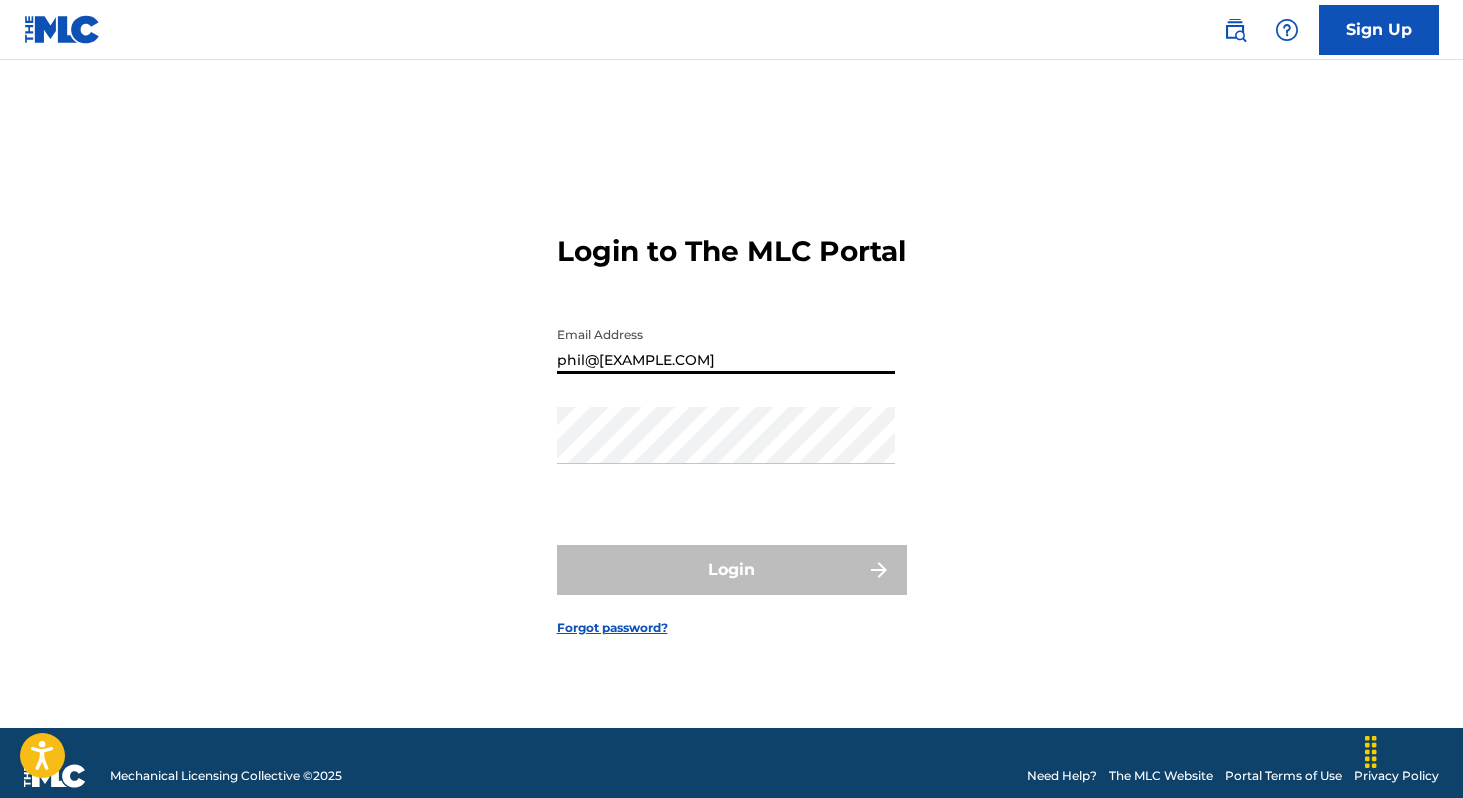 type on "phil@[EXAMPLE.COM]" 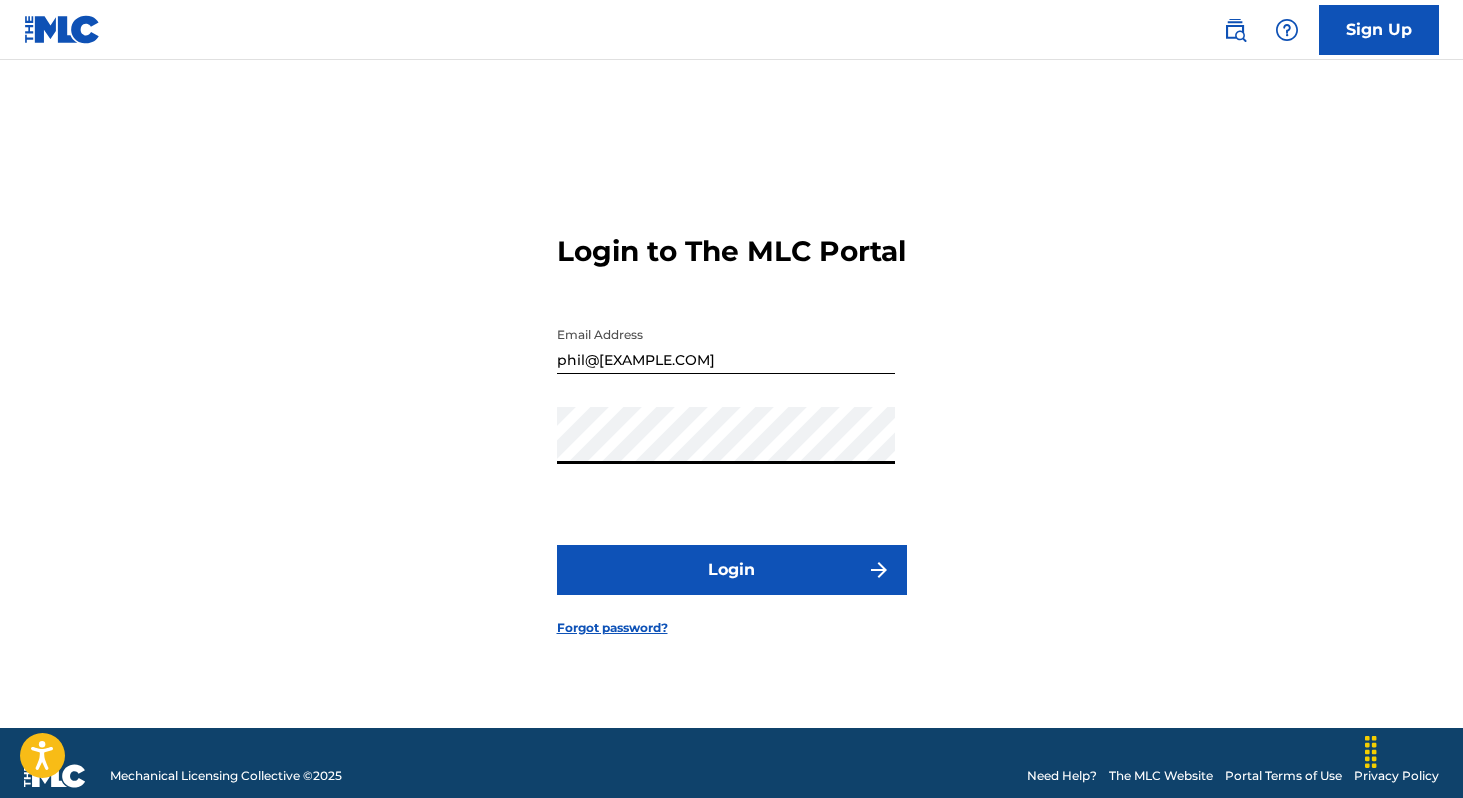 click on "Login" at bounding box center [732, 570] 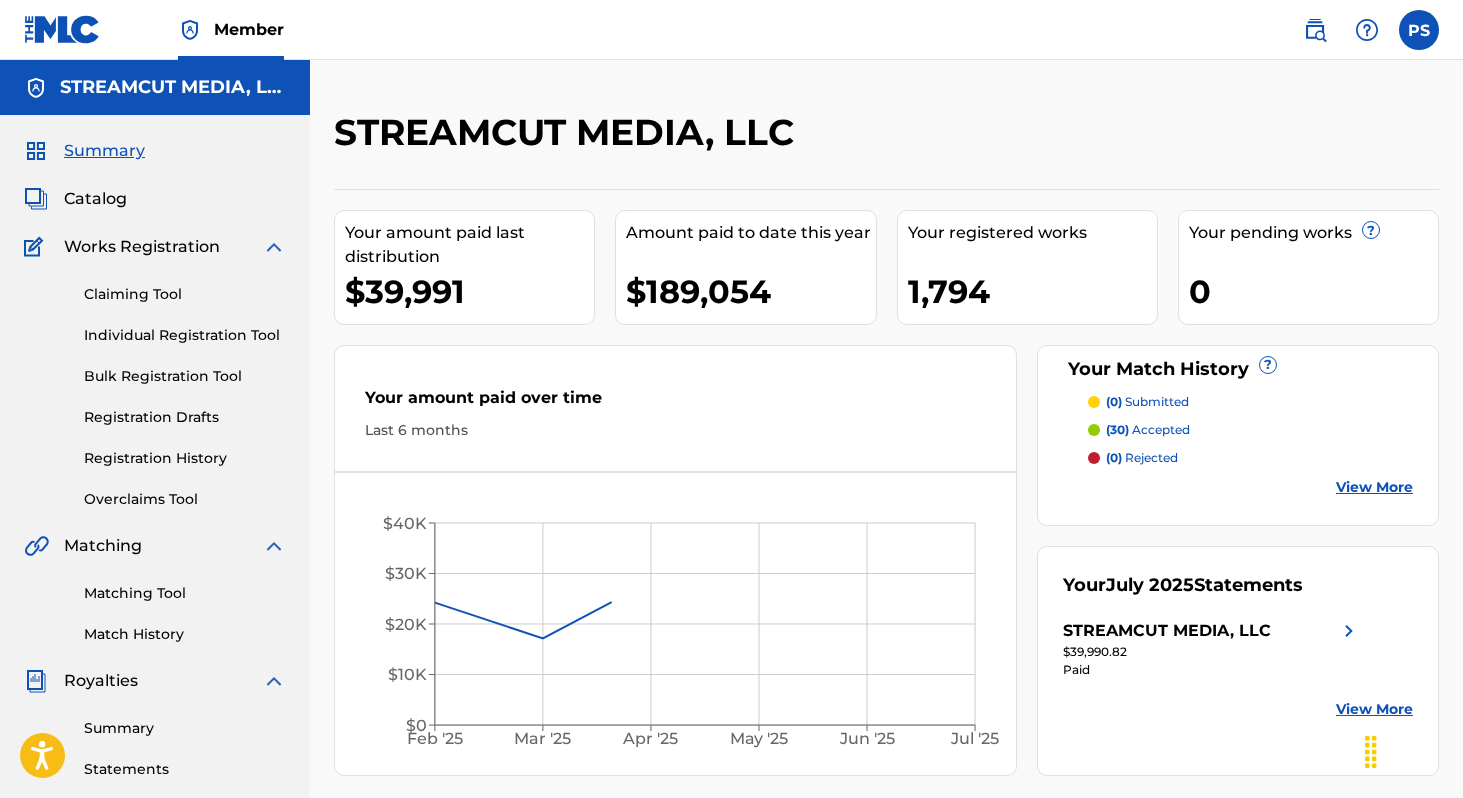 scroll, scrollTop: 0, scrollLeft: 0, axis: both 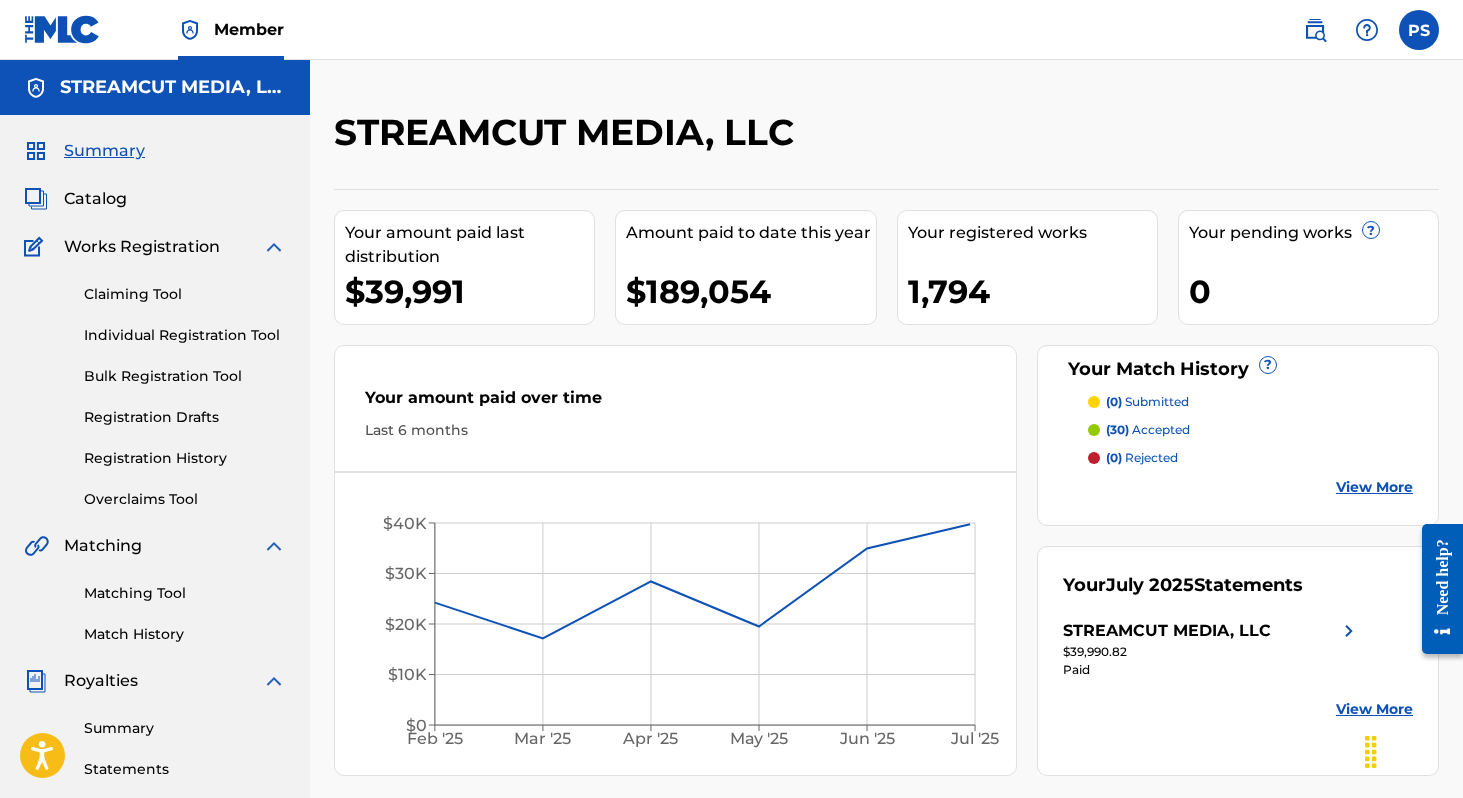 click on "Catalog" at bounding box center (95, 199) 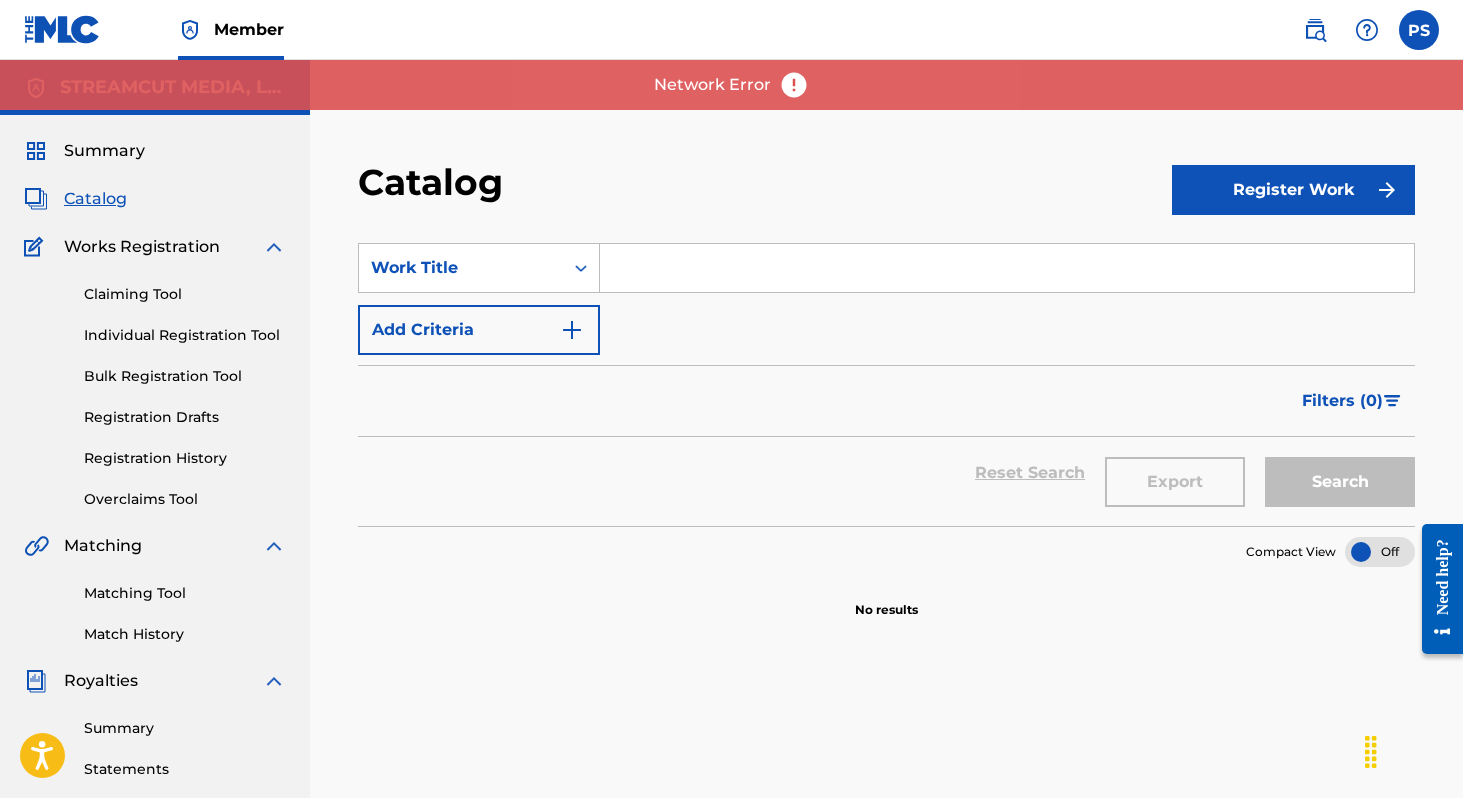 click at bounding box center [1007, 268] 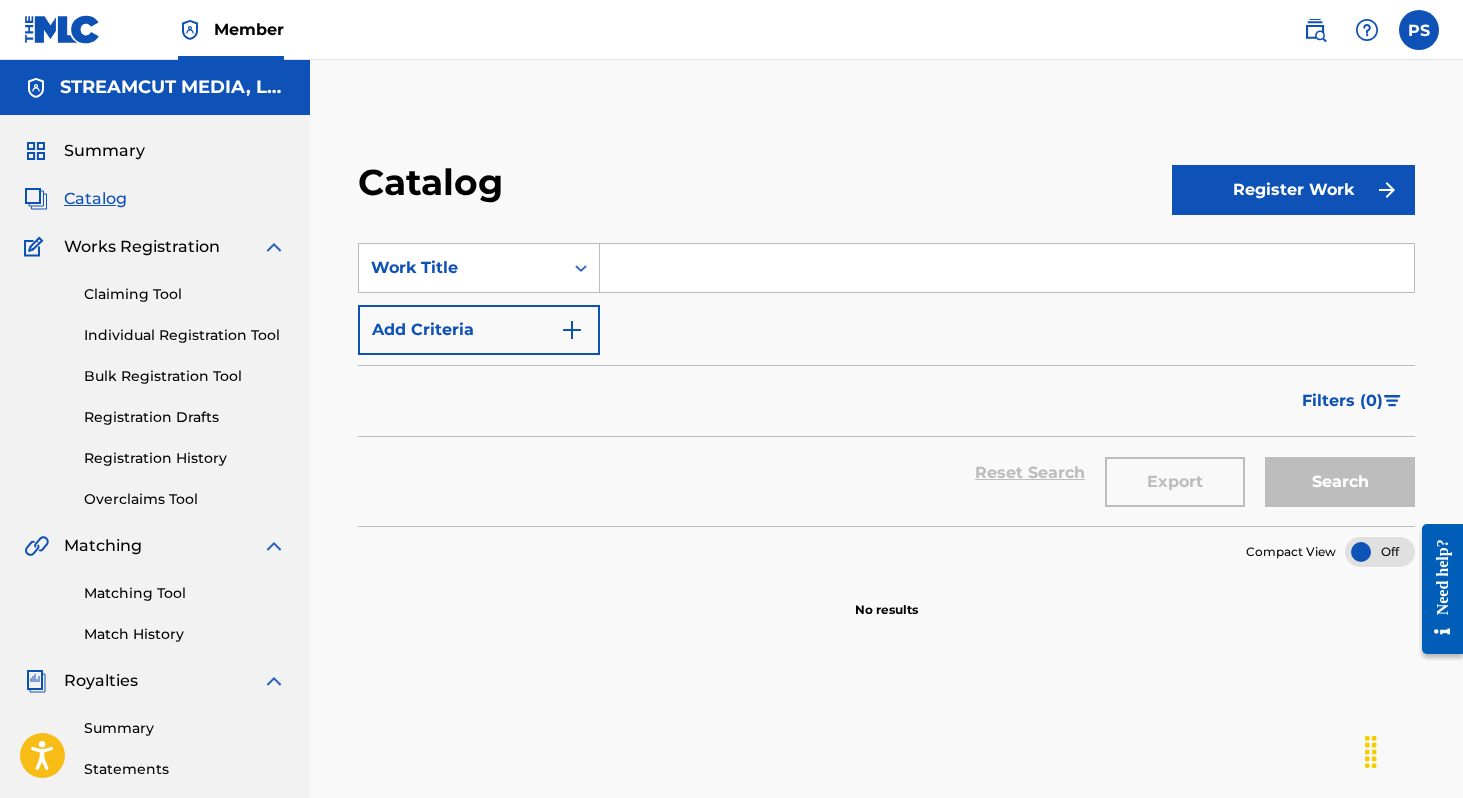 paste on "Quarterback (Feat. Quavo, Offset, & Peewee Longway)" 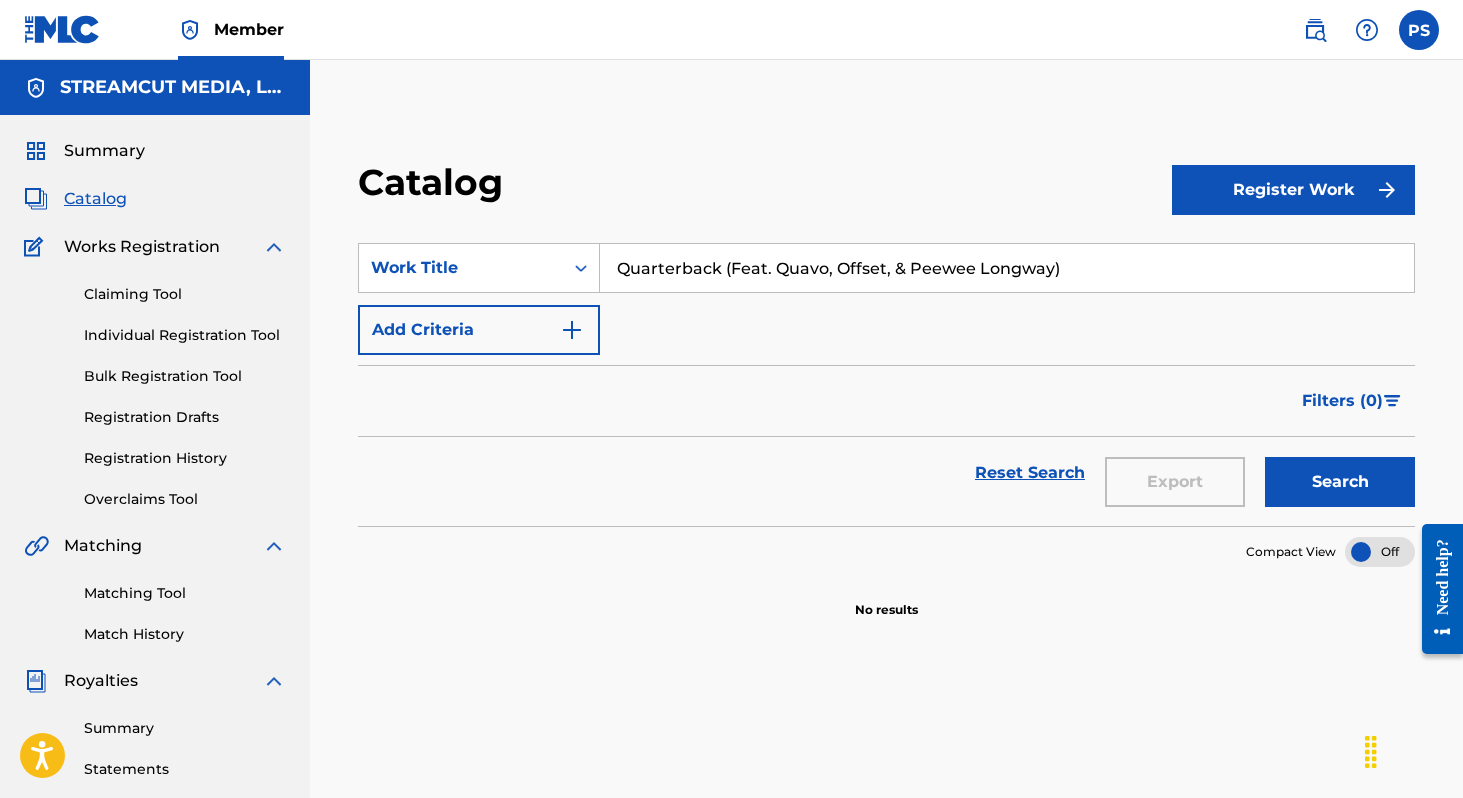 click on "Search" at bounding box center (1340, 482) 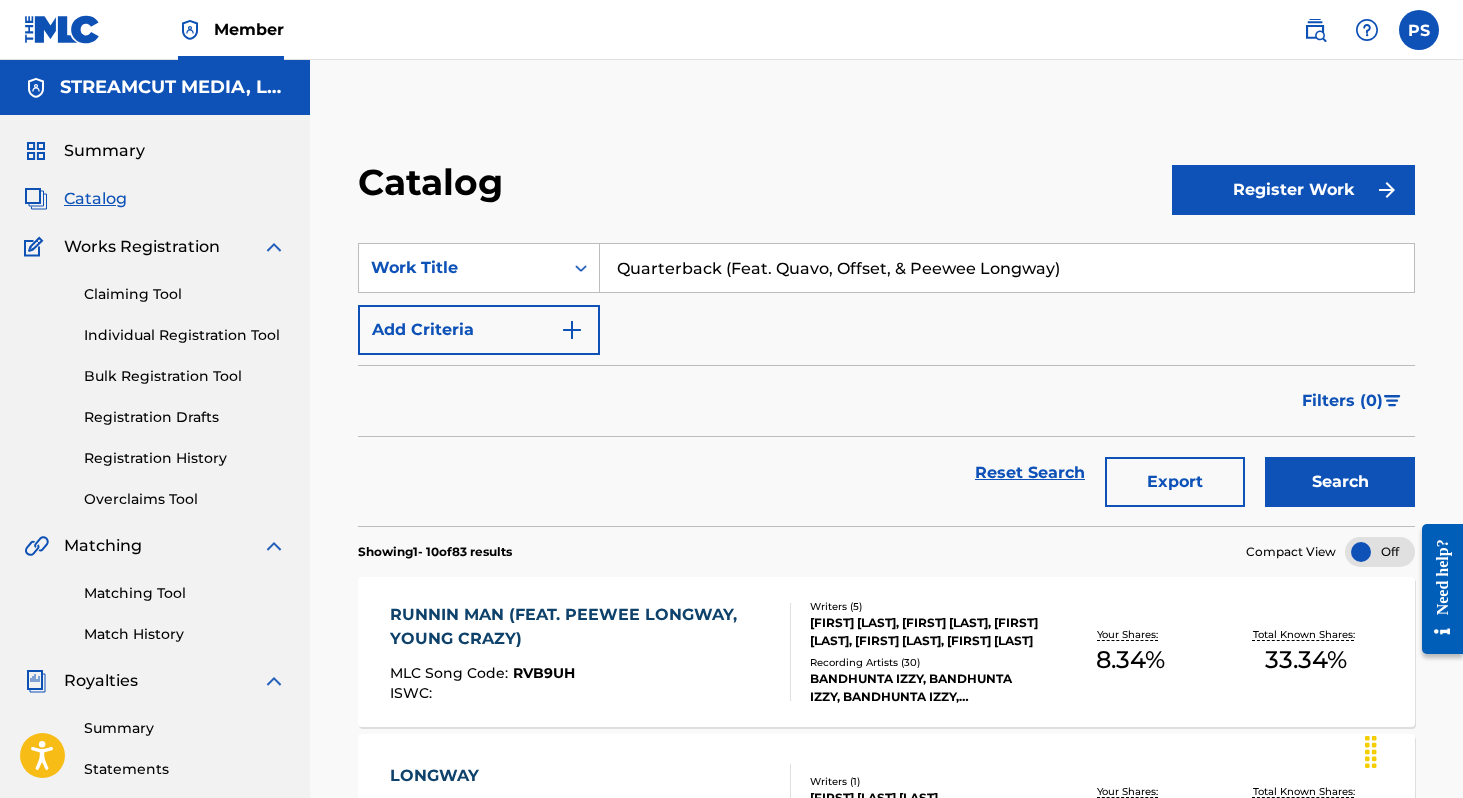 drag, startPoint x: 722, startPoint y: 257, endPoint x: 943, endPoint y: 263, distance: 221.08144 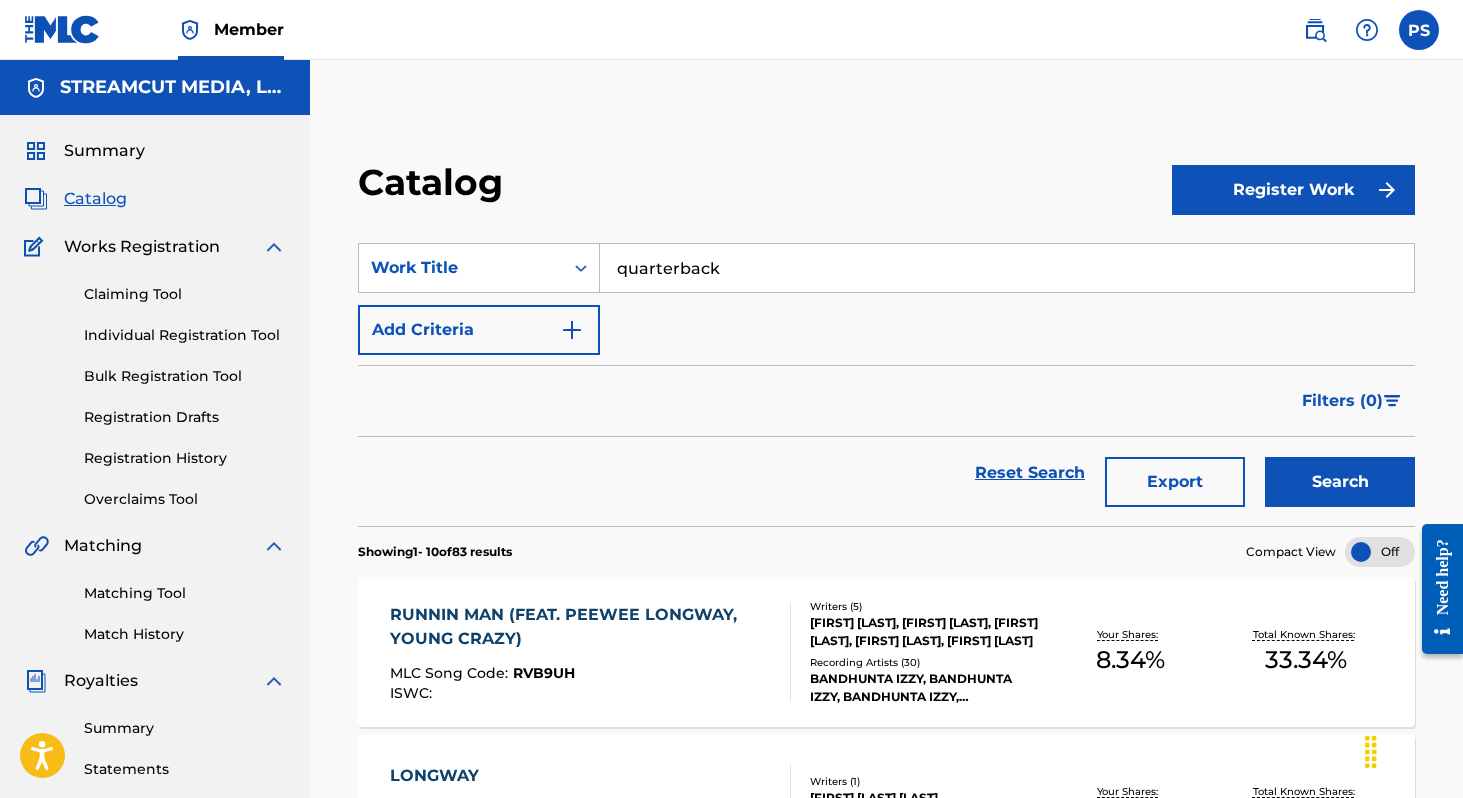 type on "quarterback" 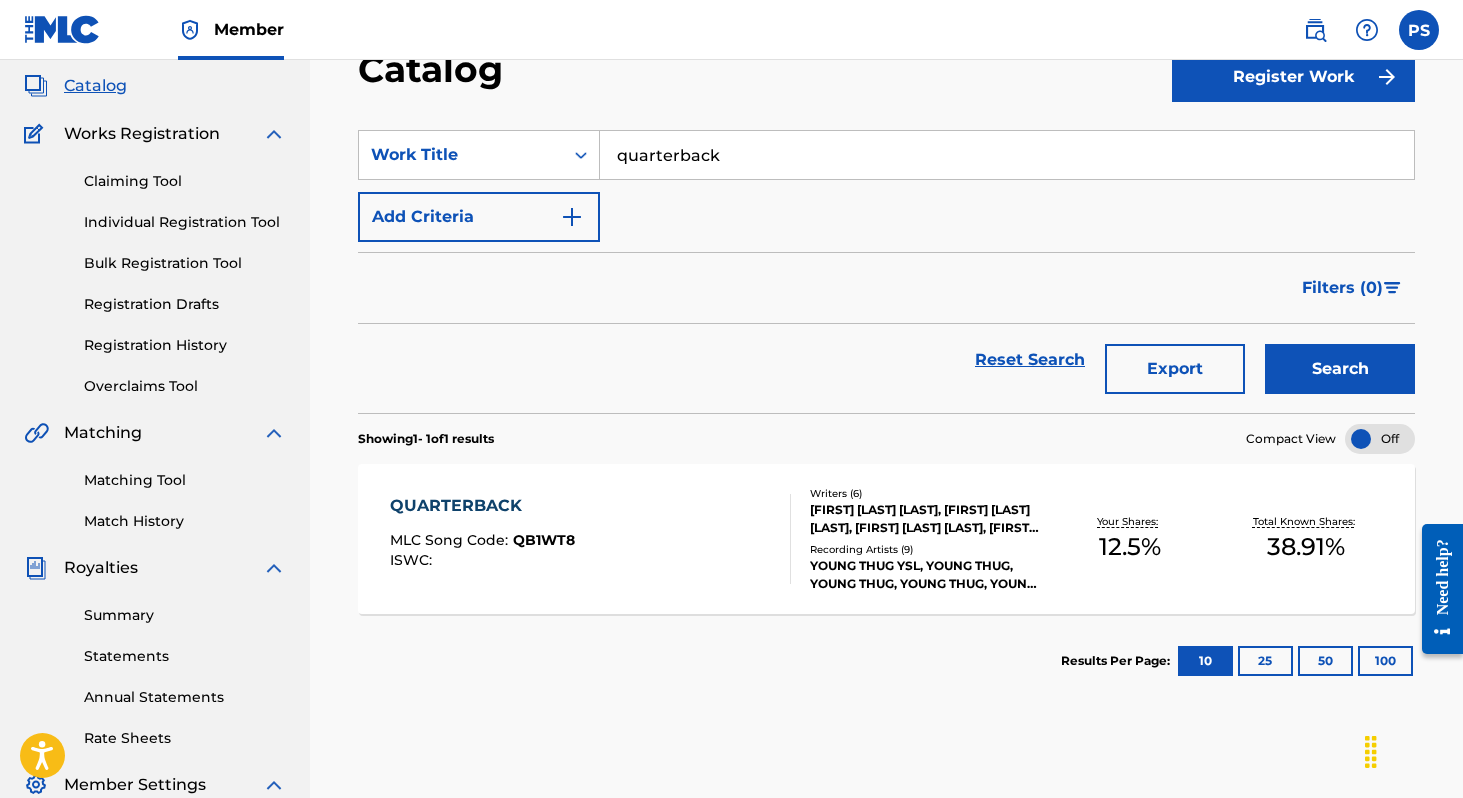 scroll, scrollTop: 118, scrollLeft: 0, axis: vertical 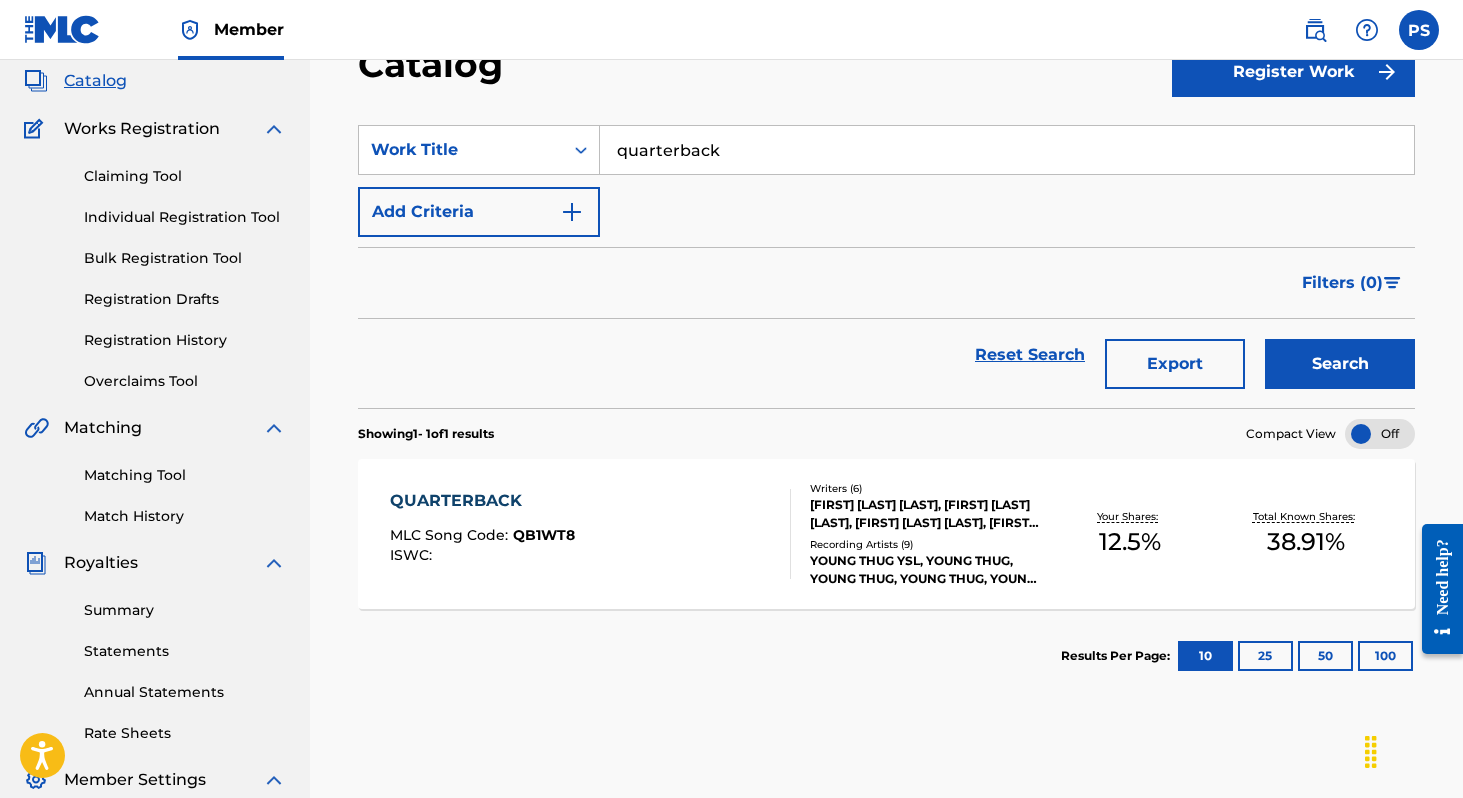 click on "QUARTERBACK MLC Song Code : QB1WT8 ISWC :" at bounding box center (591, 534) 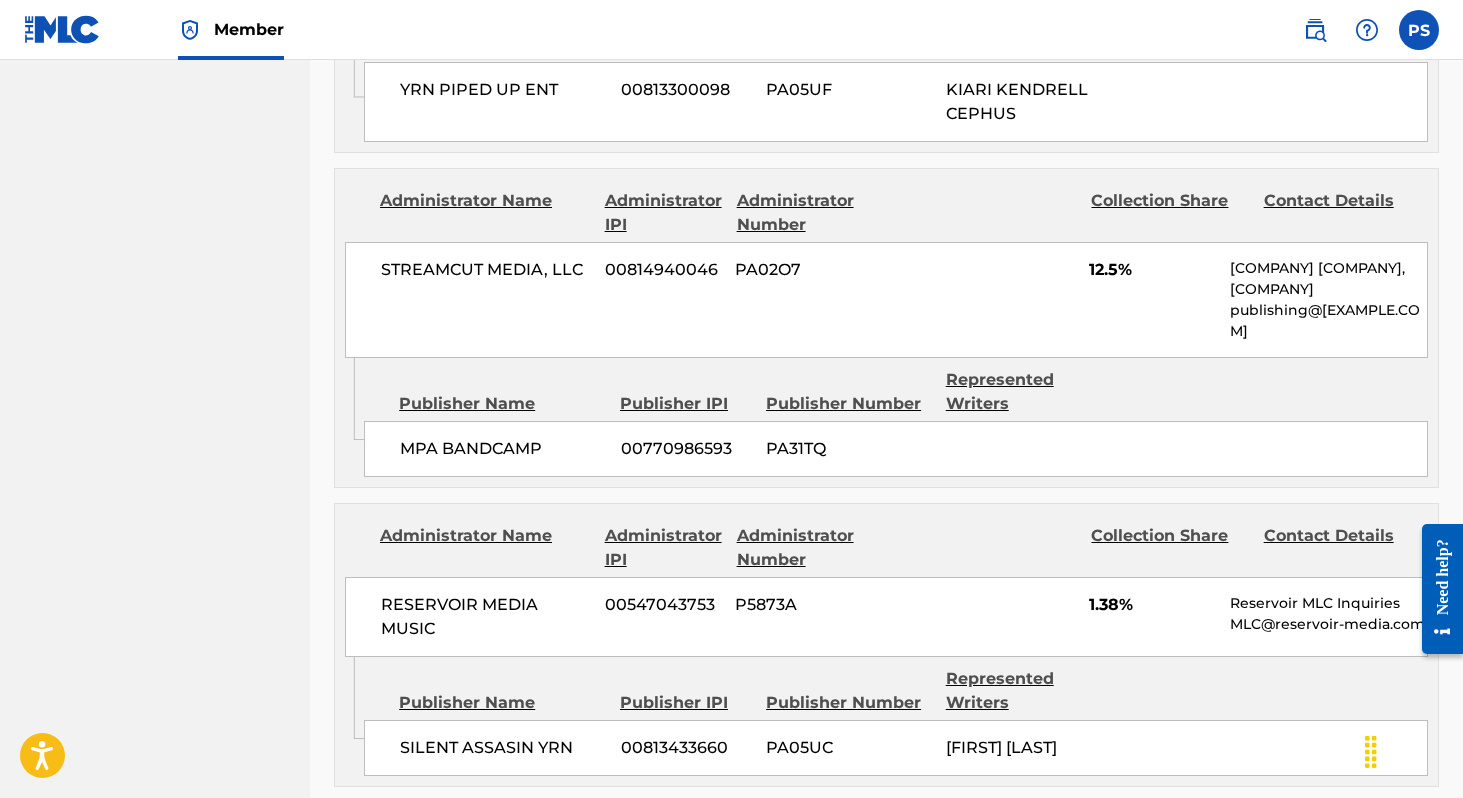 scroll, scrollTop: 3158, scrollLeft: 0, axis: vertical 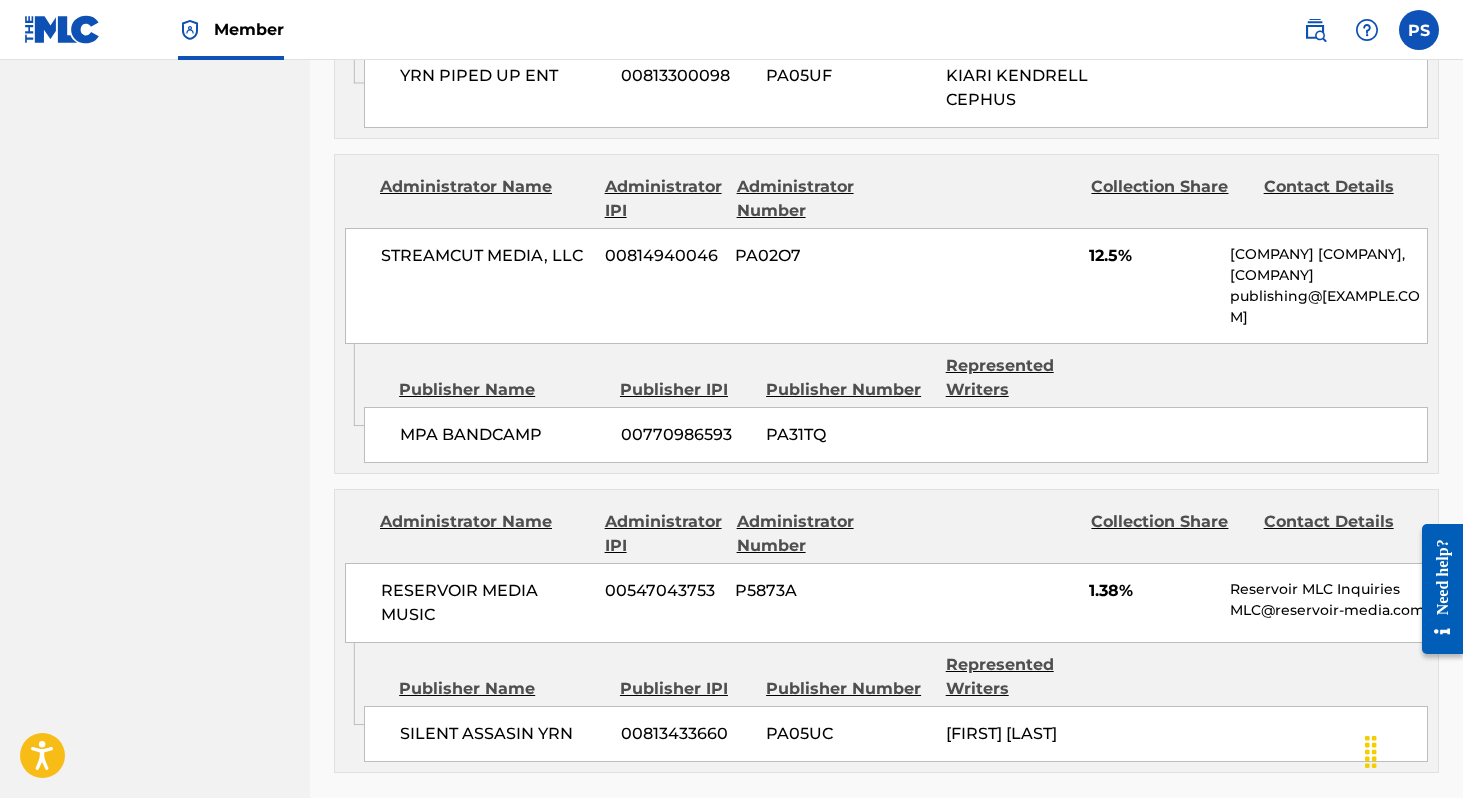 click on "MPA BANDCAMP" at bounding box center [502, 435] 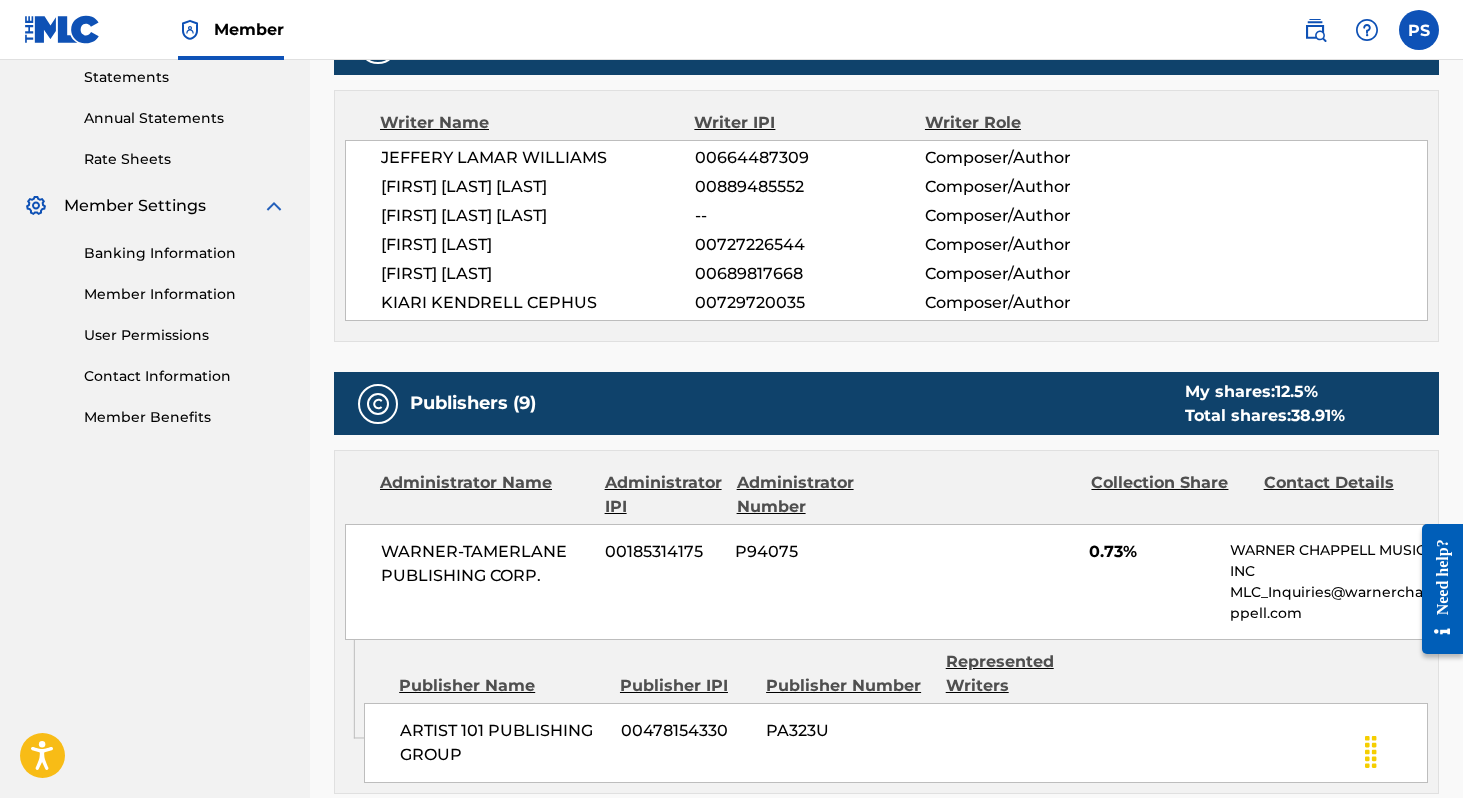 scroll, scrollTop: 0, scrollLeft: 0, axis: both 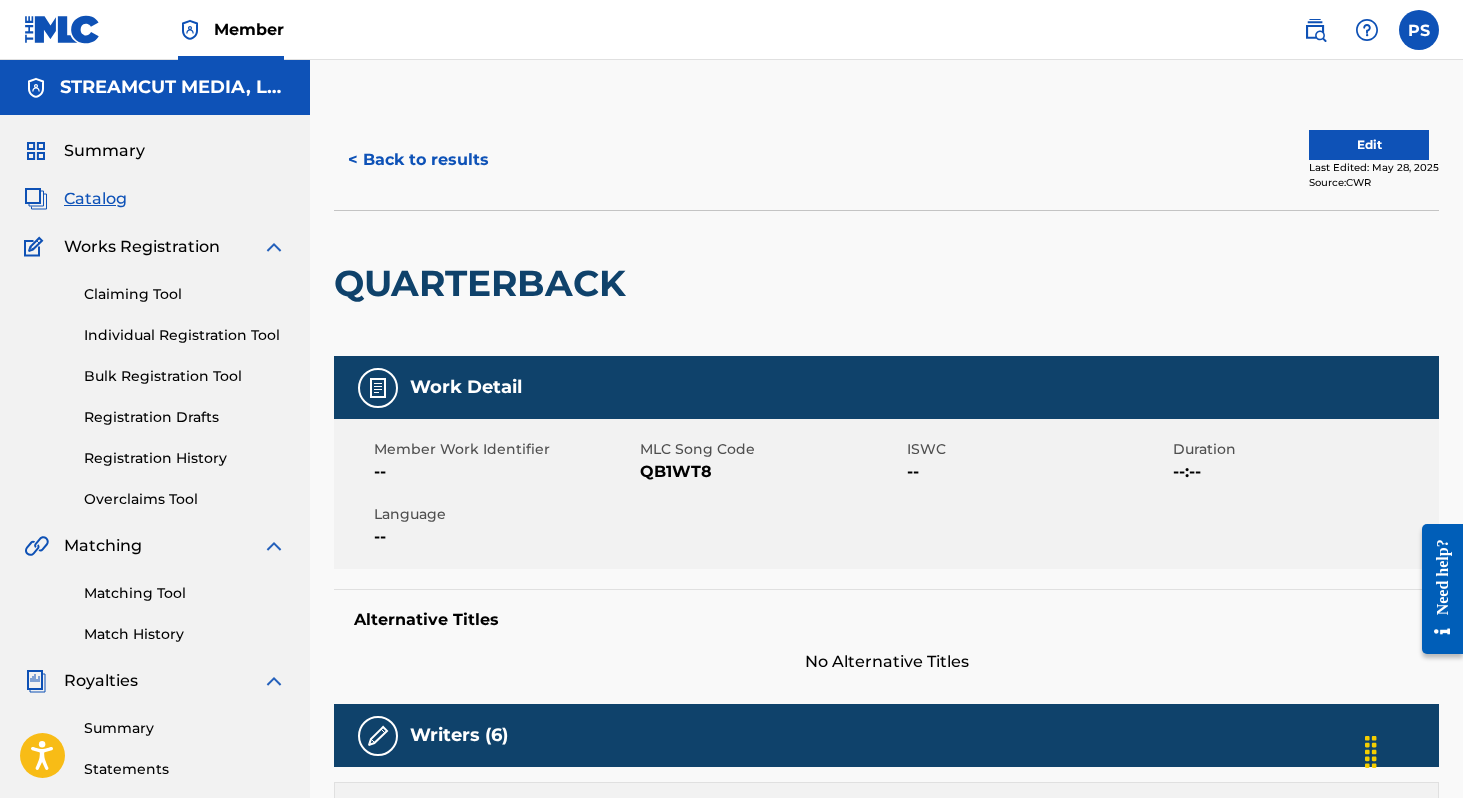 click on "Summary" at bounding box center (104, 151) 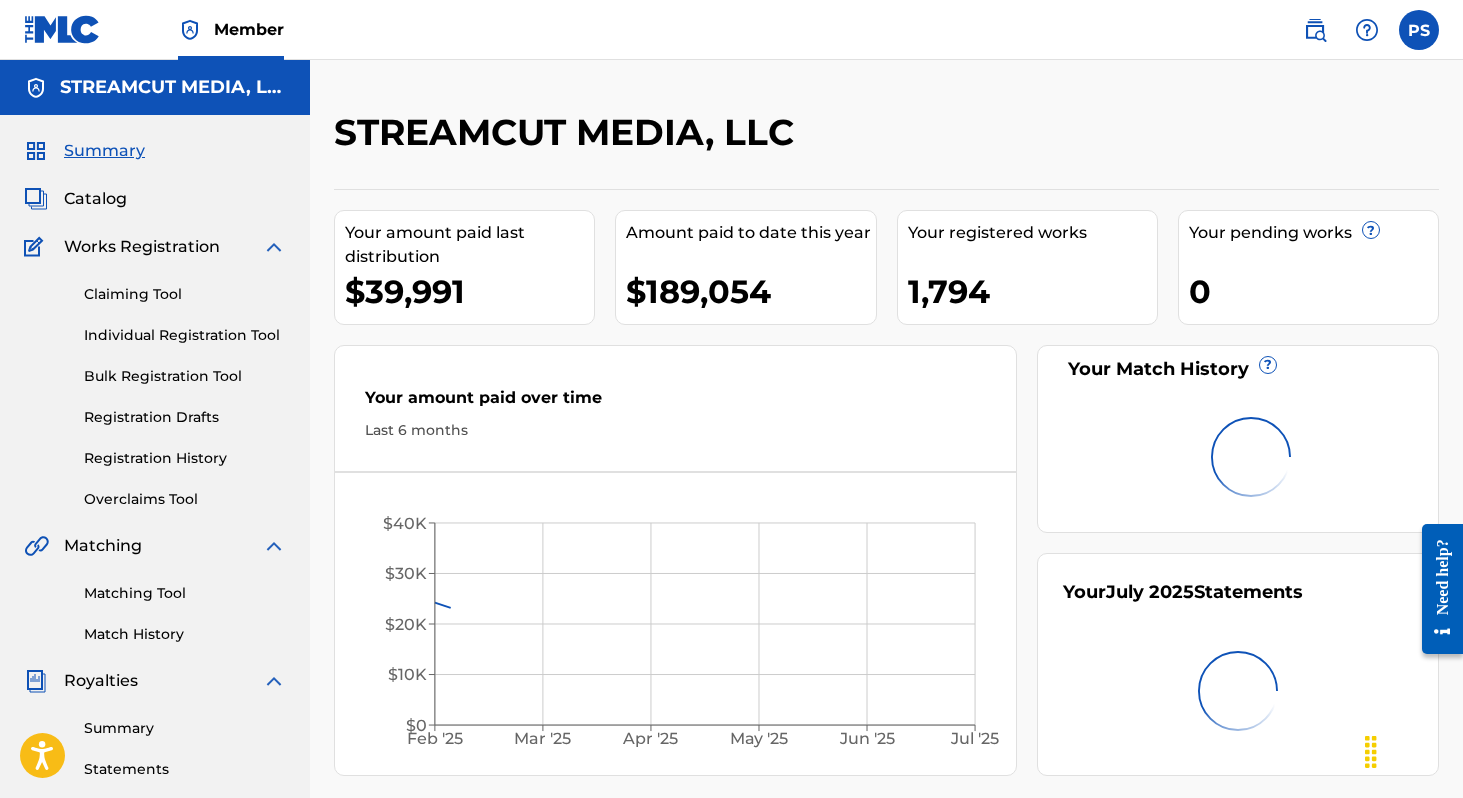 click on "Summary Catalog Works Registration Claiming Tool Individual Registration Tool Bulk Registration Tool Registration Drafts Registration History Overclaims Tool Matching Matching Tool Match History Royalties Summary Statements Annual Statements Rate Sheets Member Settings Banking Information Member Information User Permissions Contact Information Member Benefits" at bounding box center [155, 629] 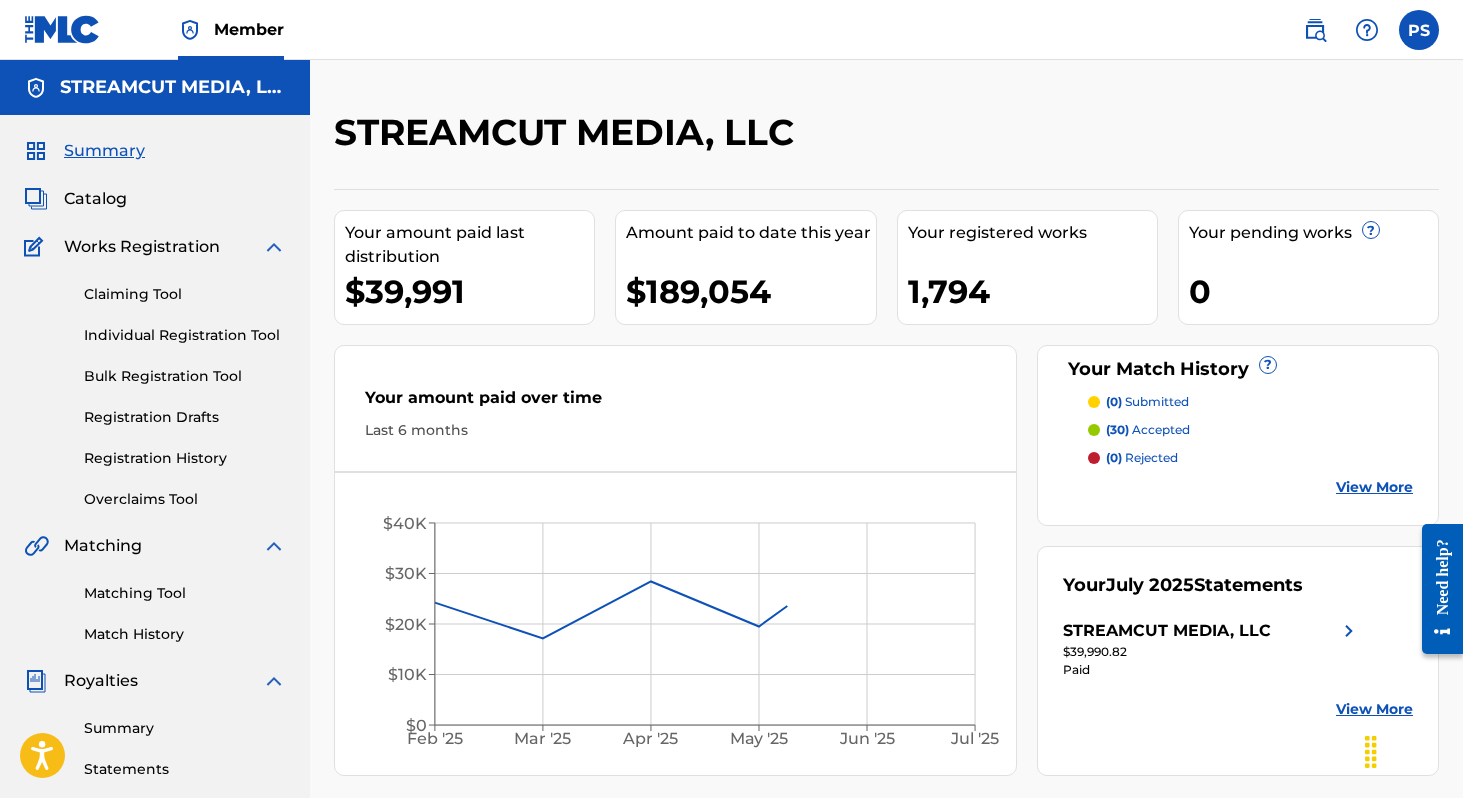 click on "Catalog" at bounding box center (95, 199) 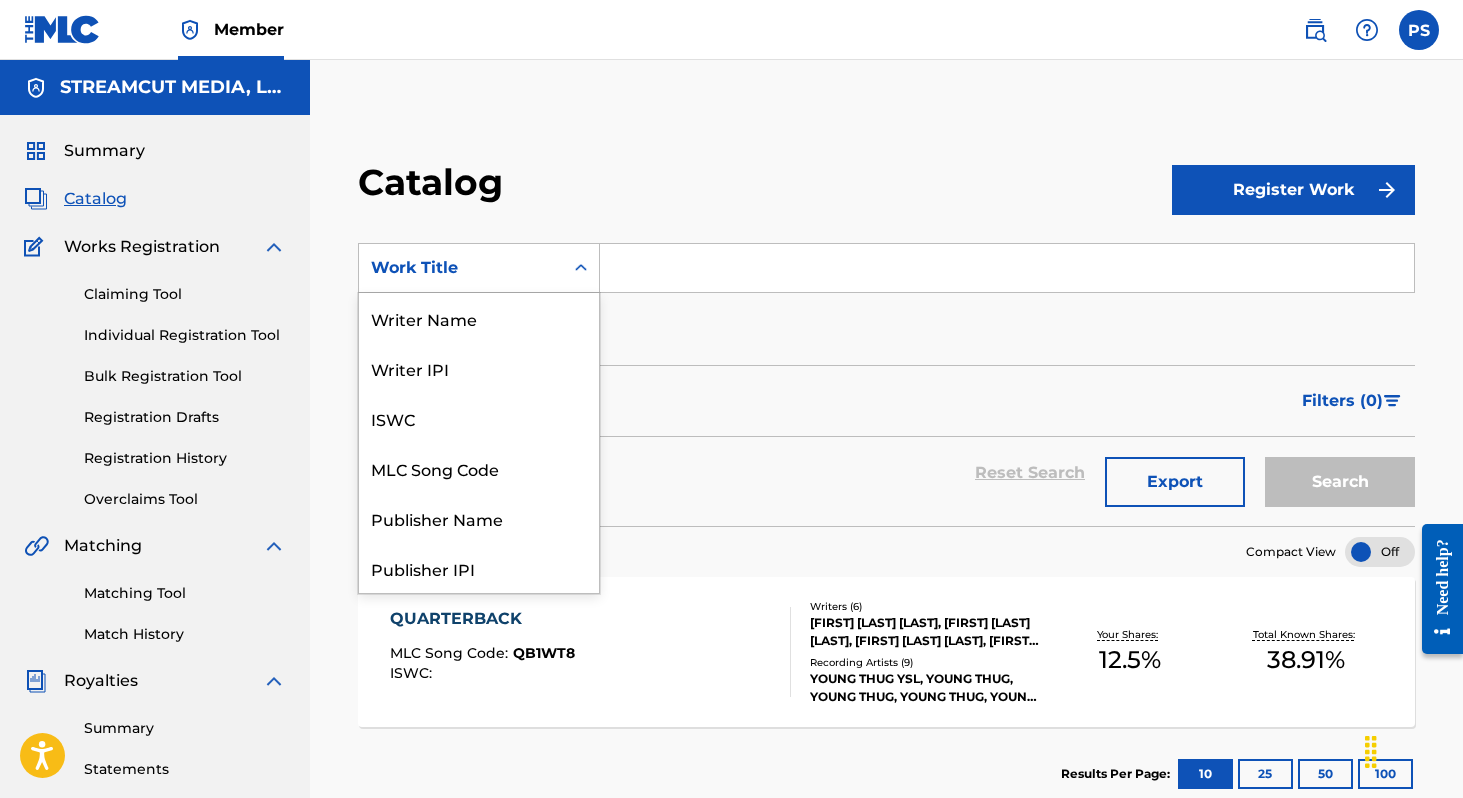 click on "Work Title" at bounding box center [461, 268] 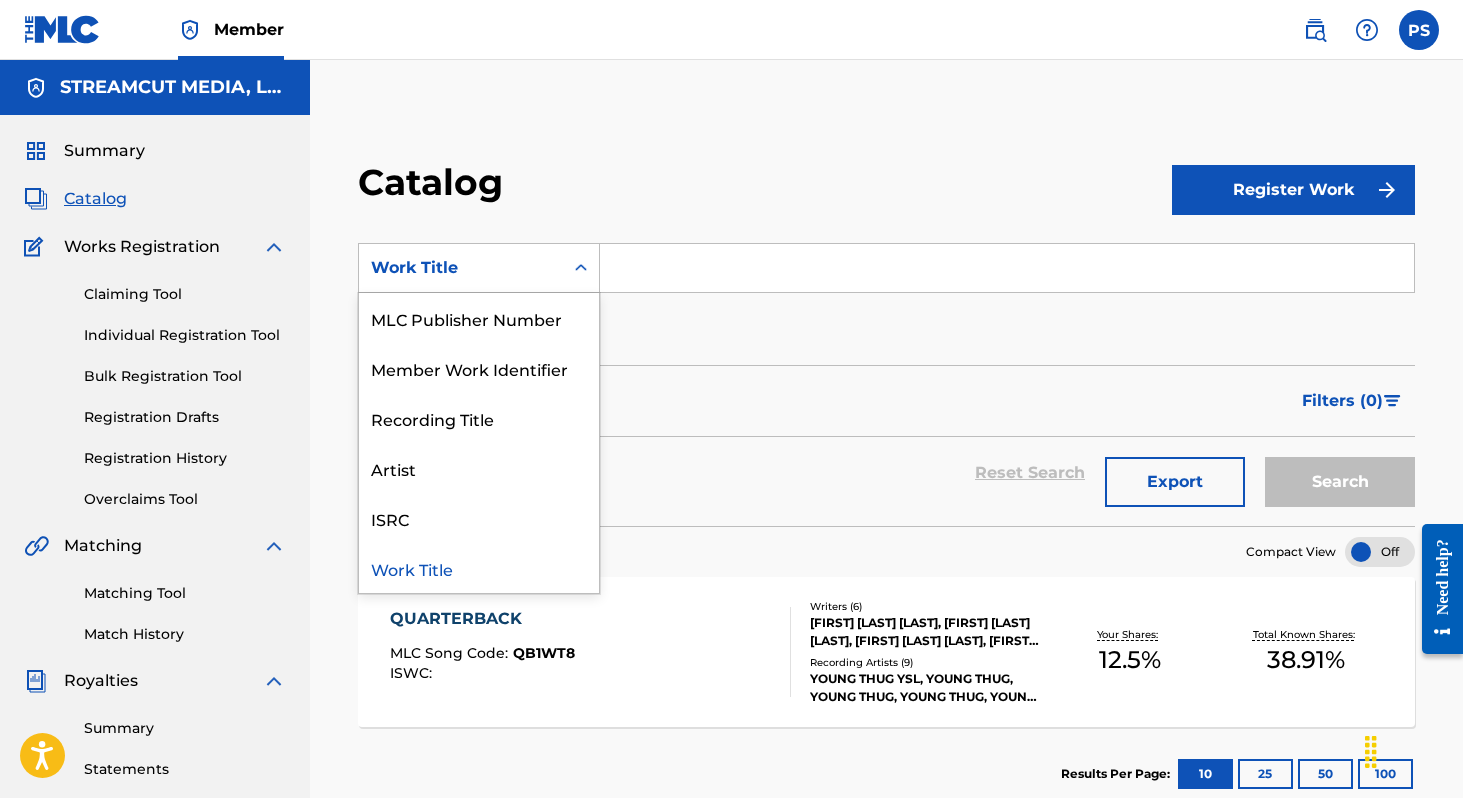 click on "QUARTERBACK MLC Song Code : QB1WT8 ISWC :" at bounding box center (482, 652) 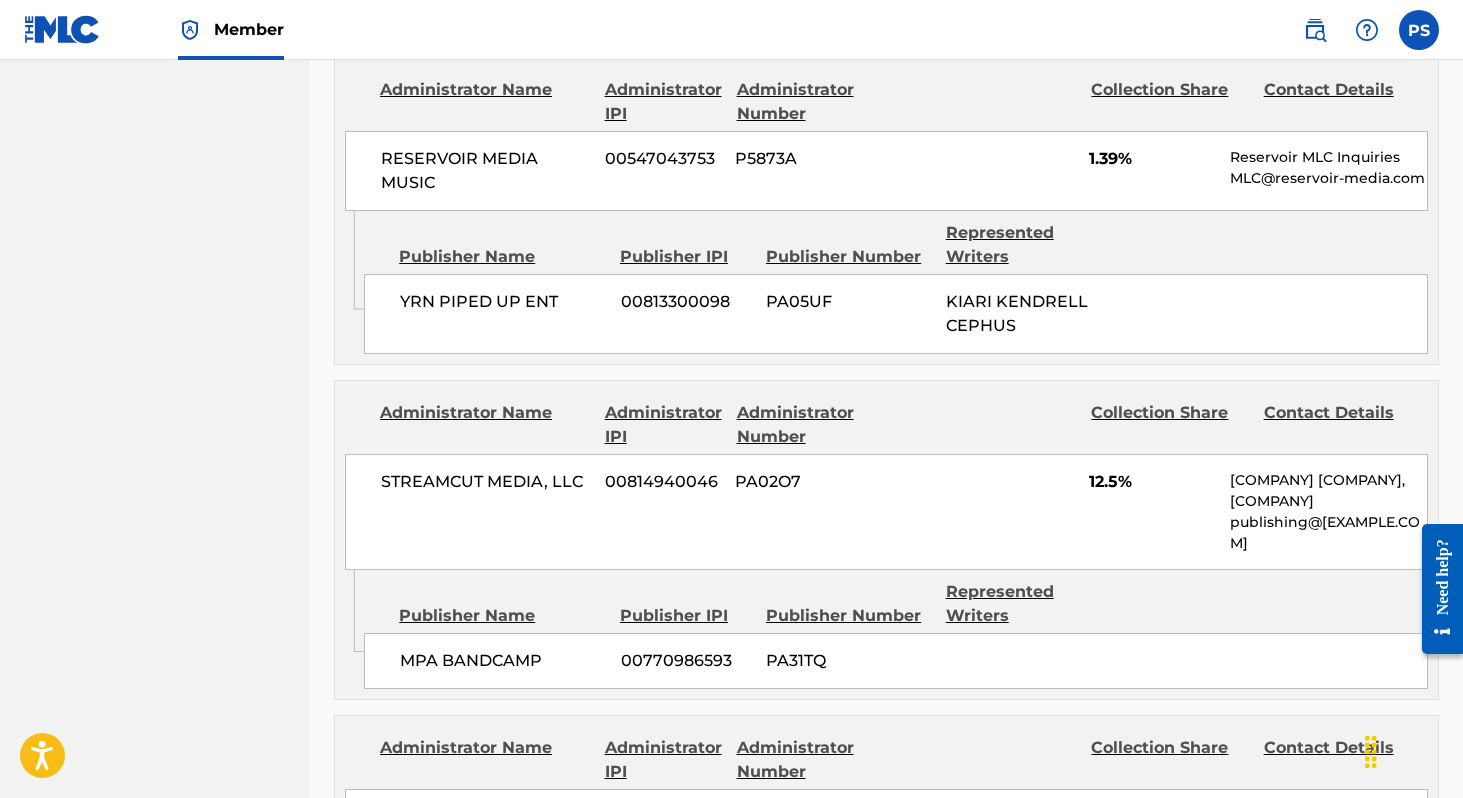 scroll, scrollTop: 2962, scrollLeft: 0, axis: vertical 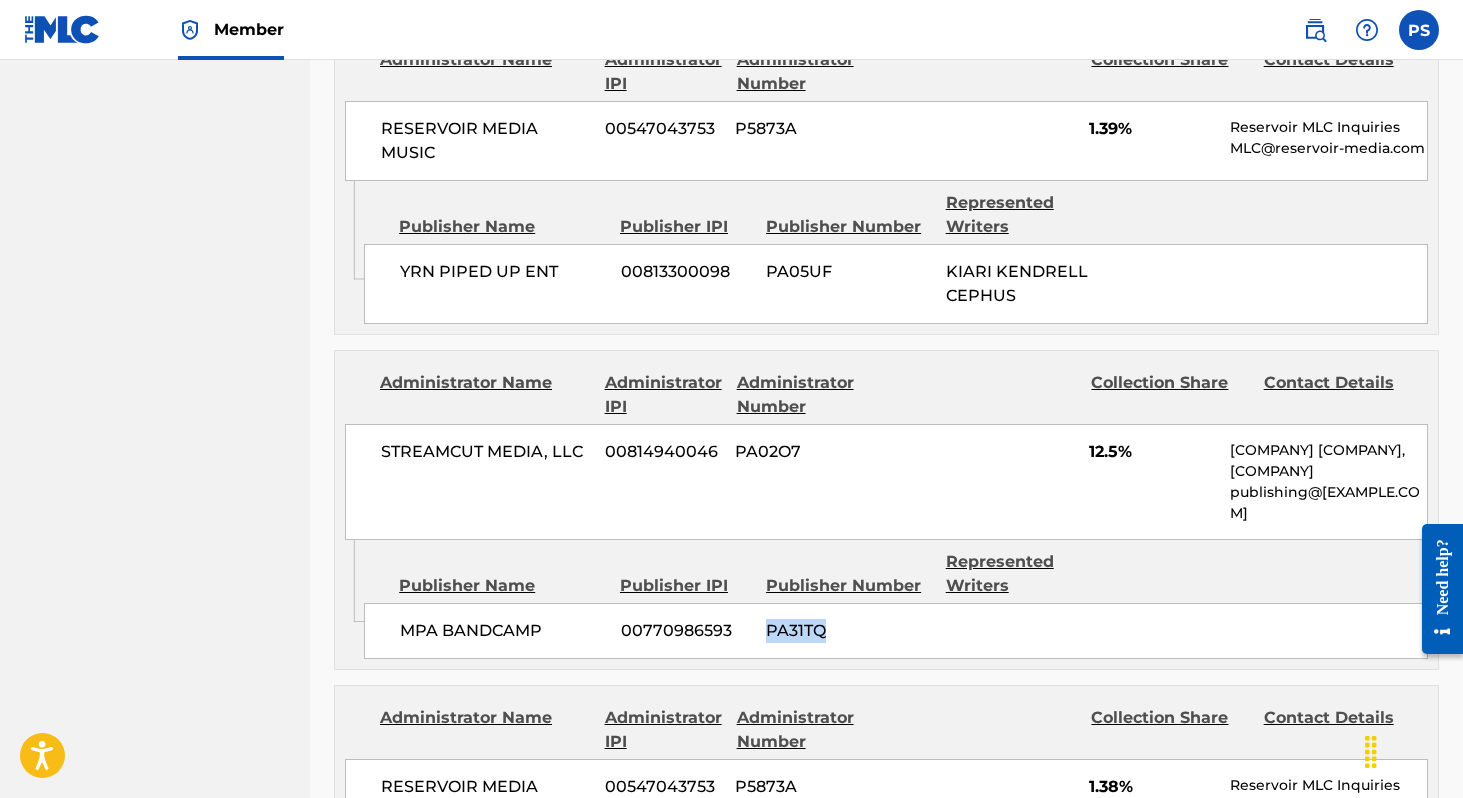 drag, startPoint x: 767, startPoint y: 622, endPoint x: 876, endPoint y: 621, distance: 109.004585 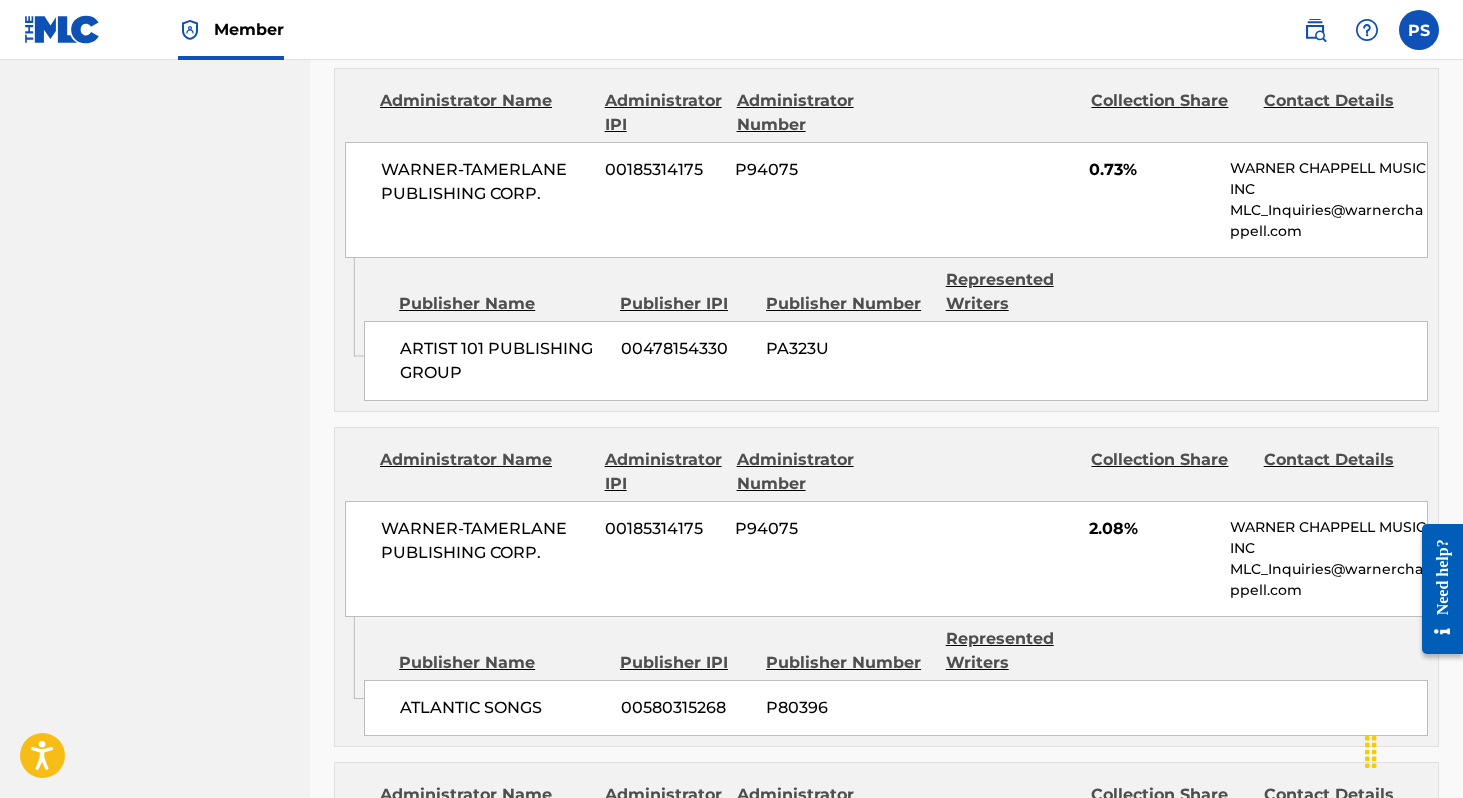scroll, scrollTop: 0, scrollLeft: 0, axis: both 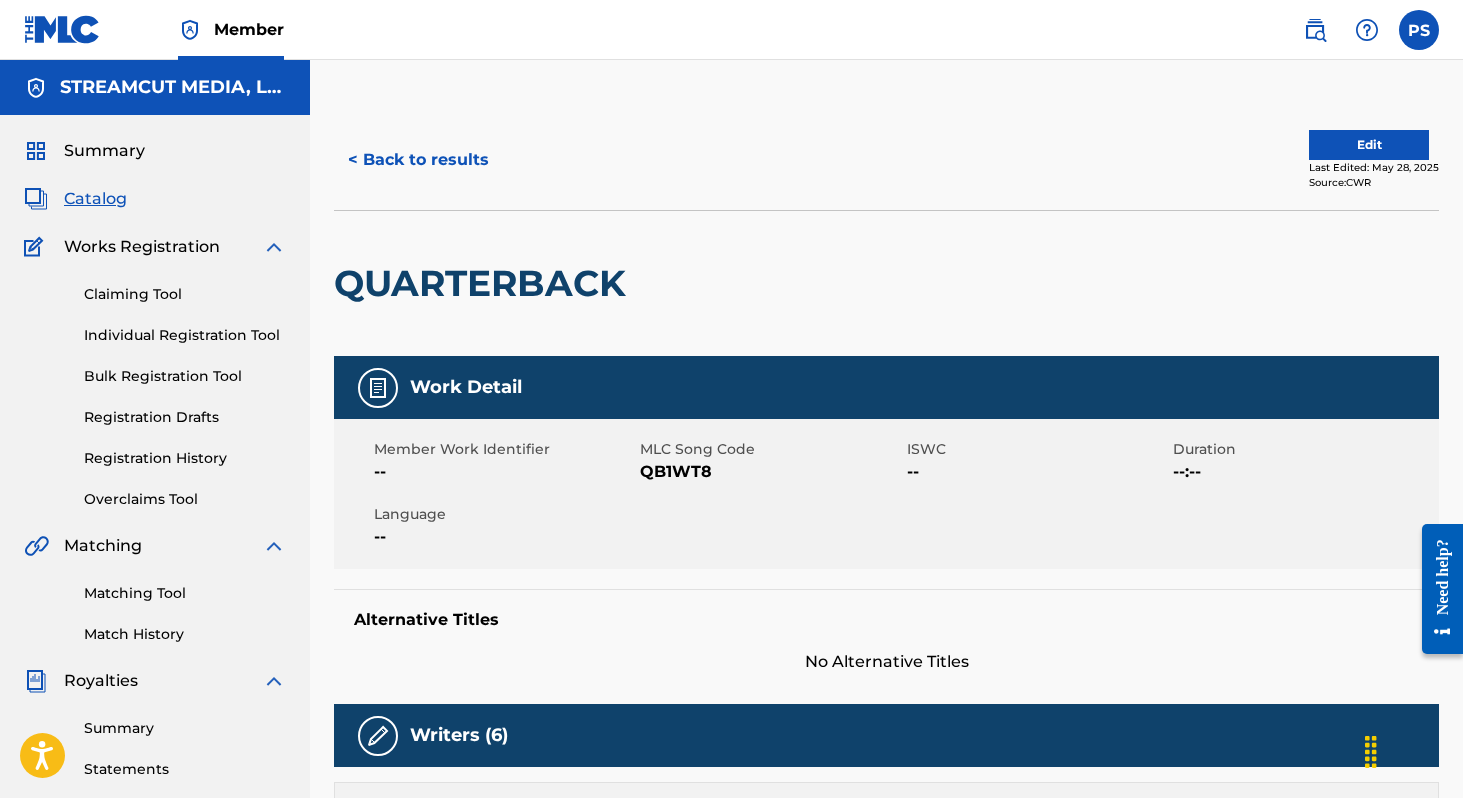 click on "< Back to results" at bounding box center (418, 160) 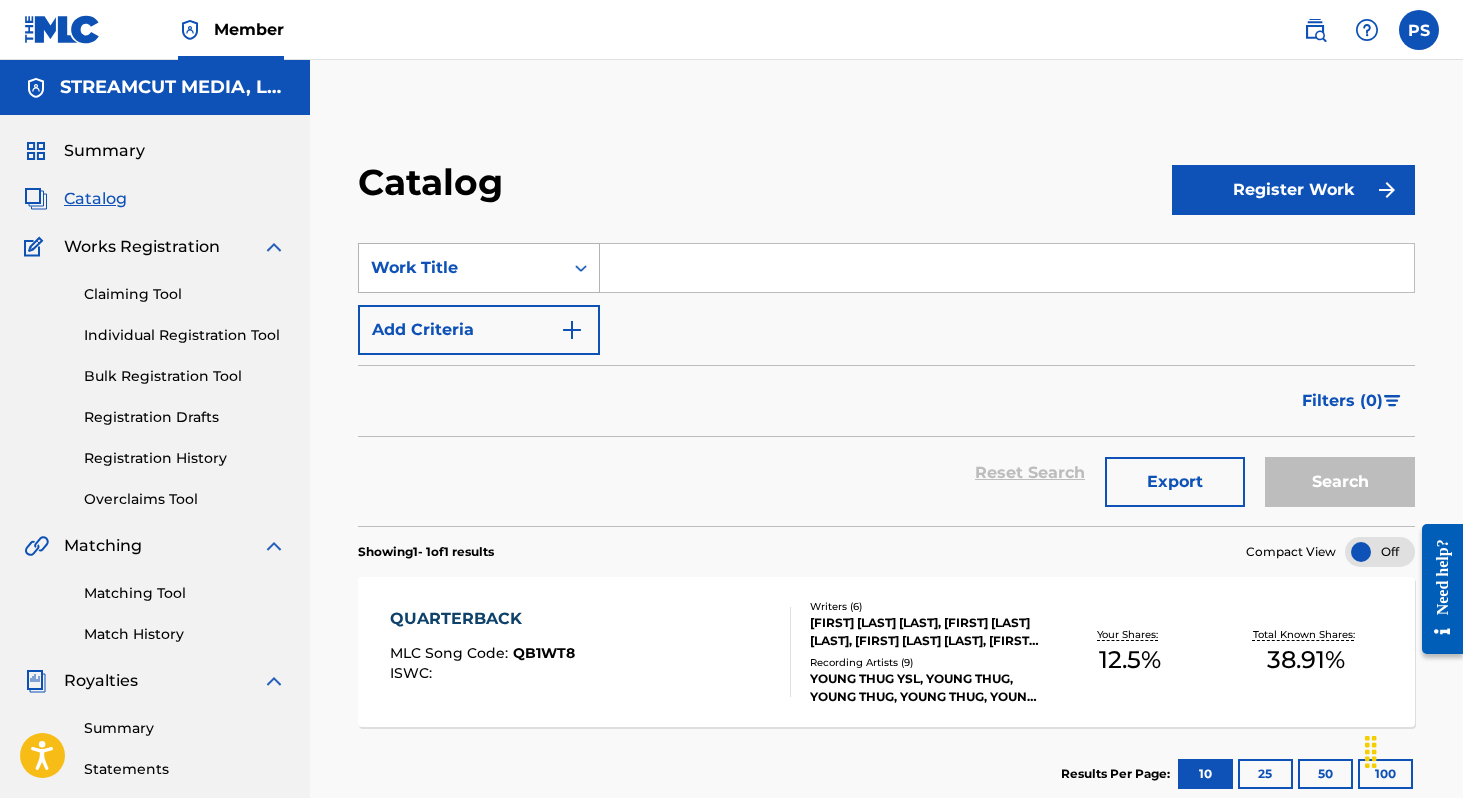 click on "Work Title" at bounding box center (461, 268) 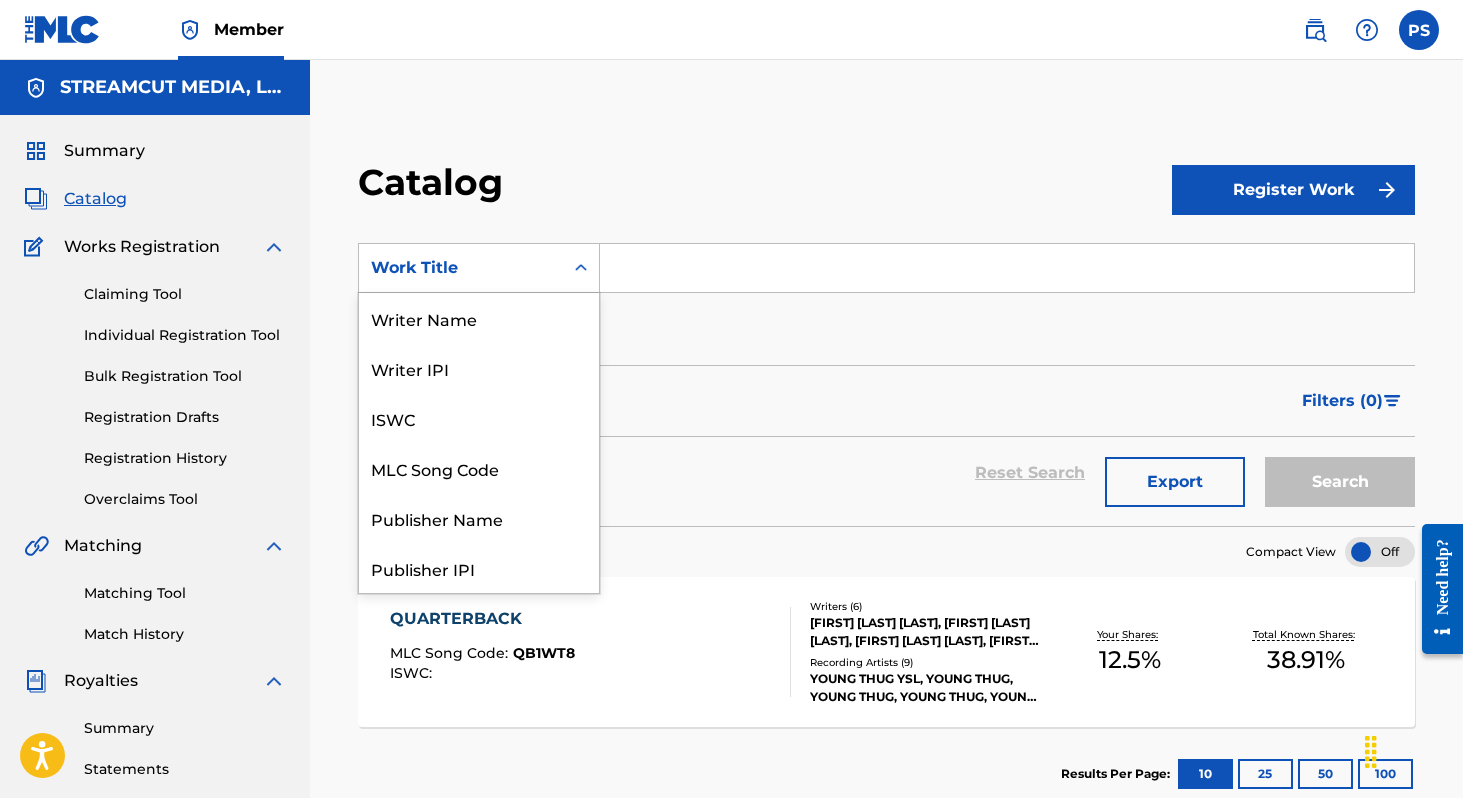 scroll, scrollTop: 300, scrollLeft: 0, axis: vertical 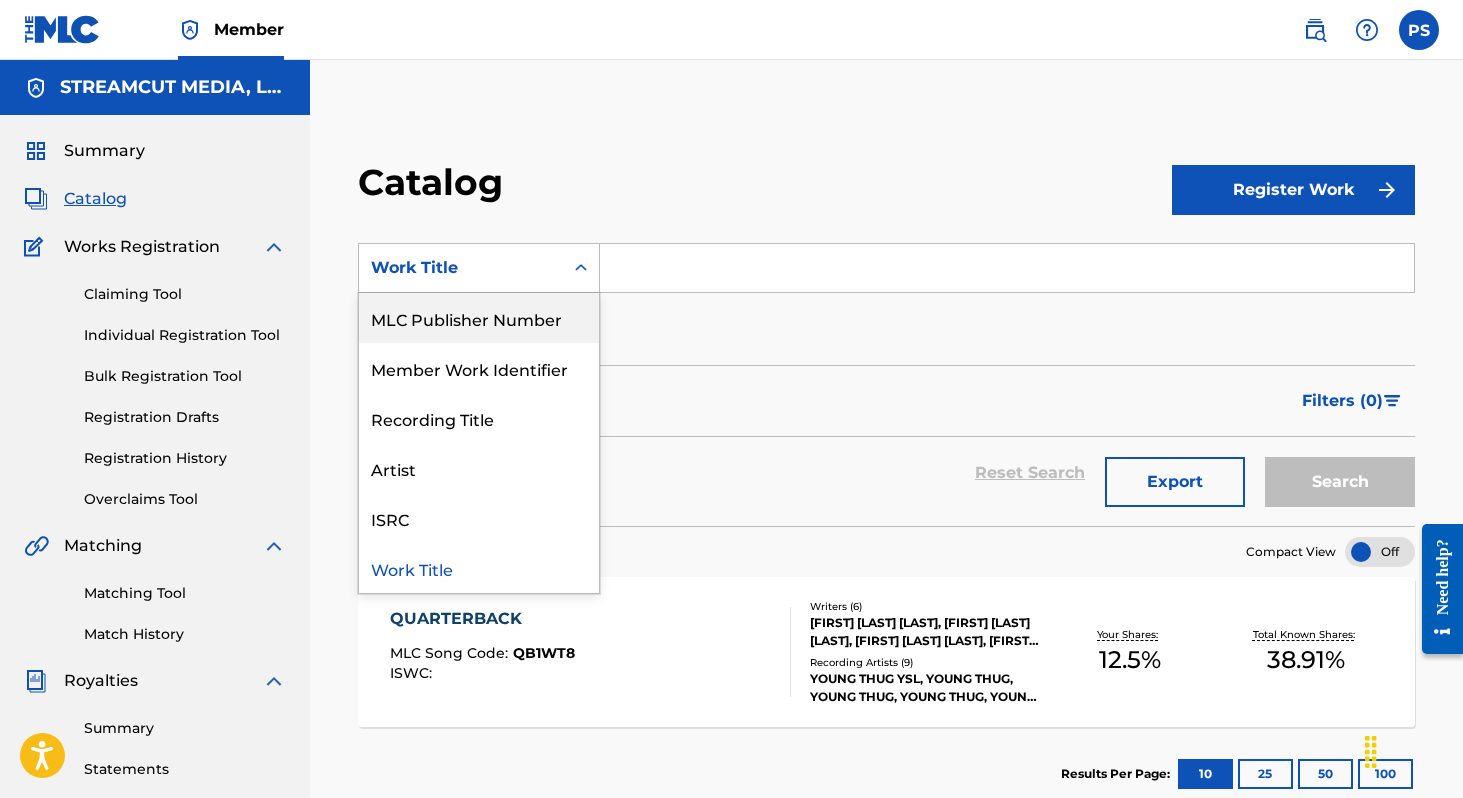 click on "MLC Publisher Number" at bounding box center (479, 318) 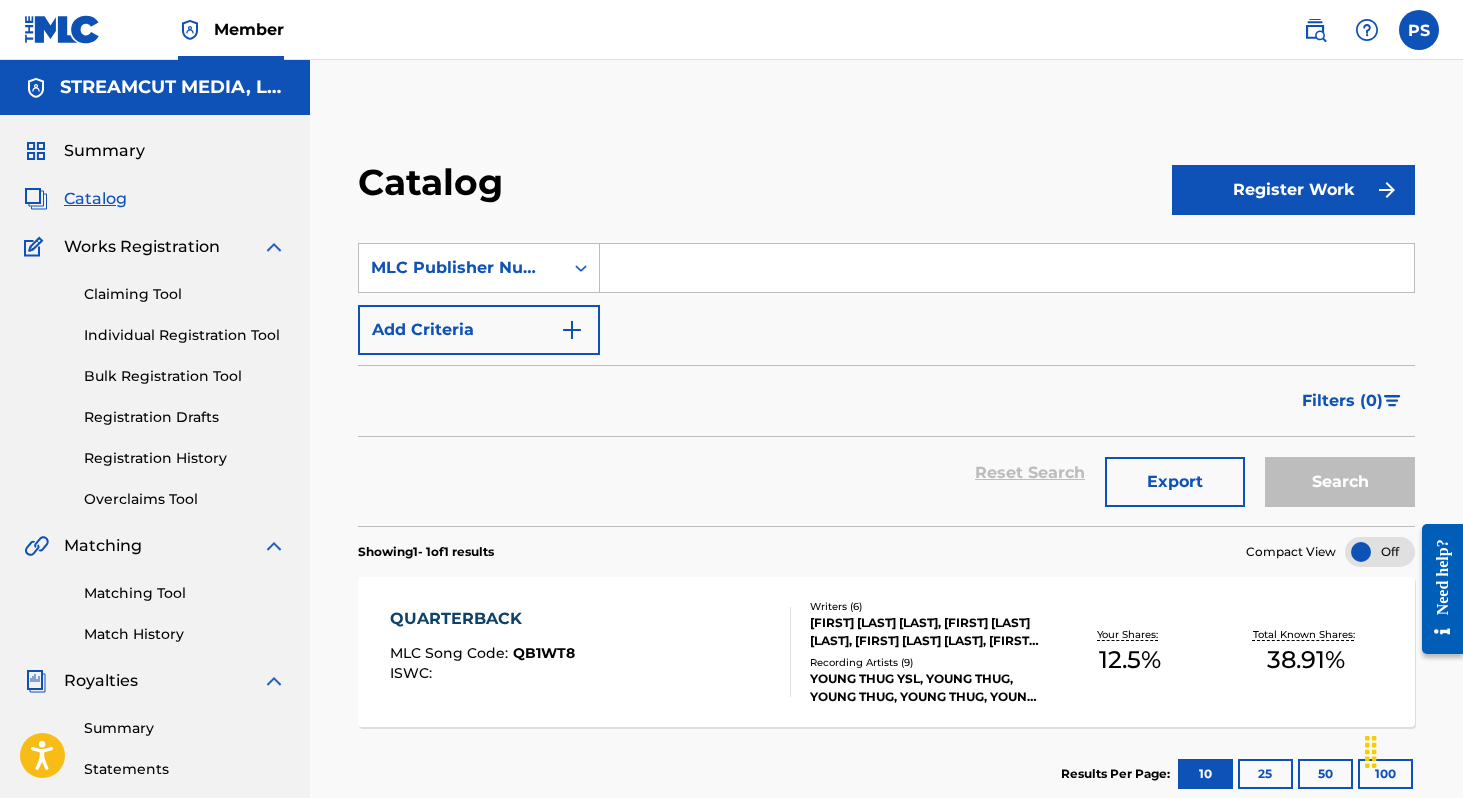 click at bounding box center (1007, 268) 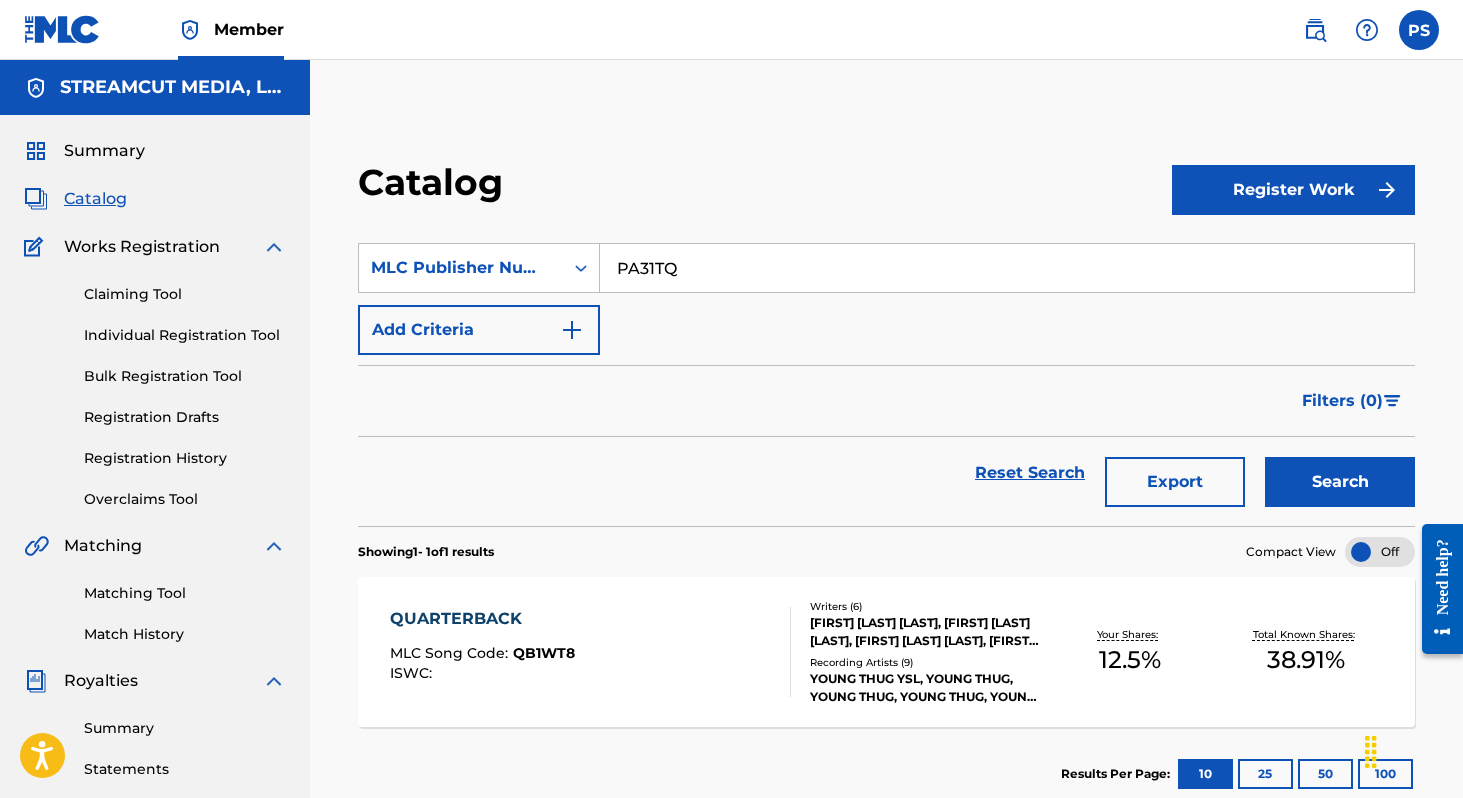 type on "PA31TQ" 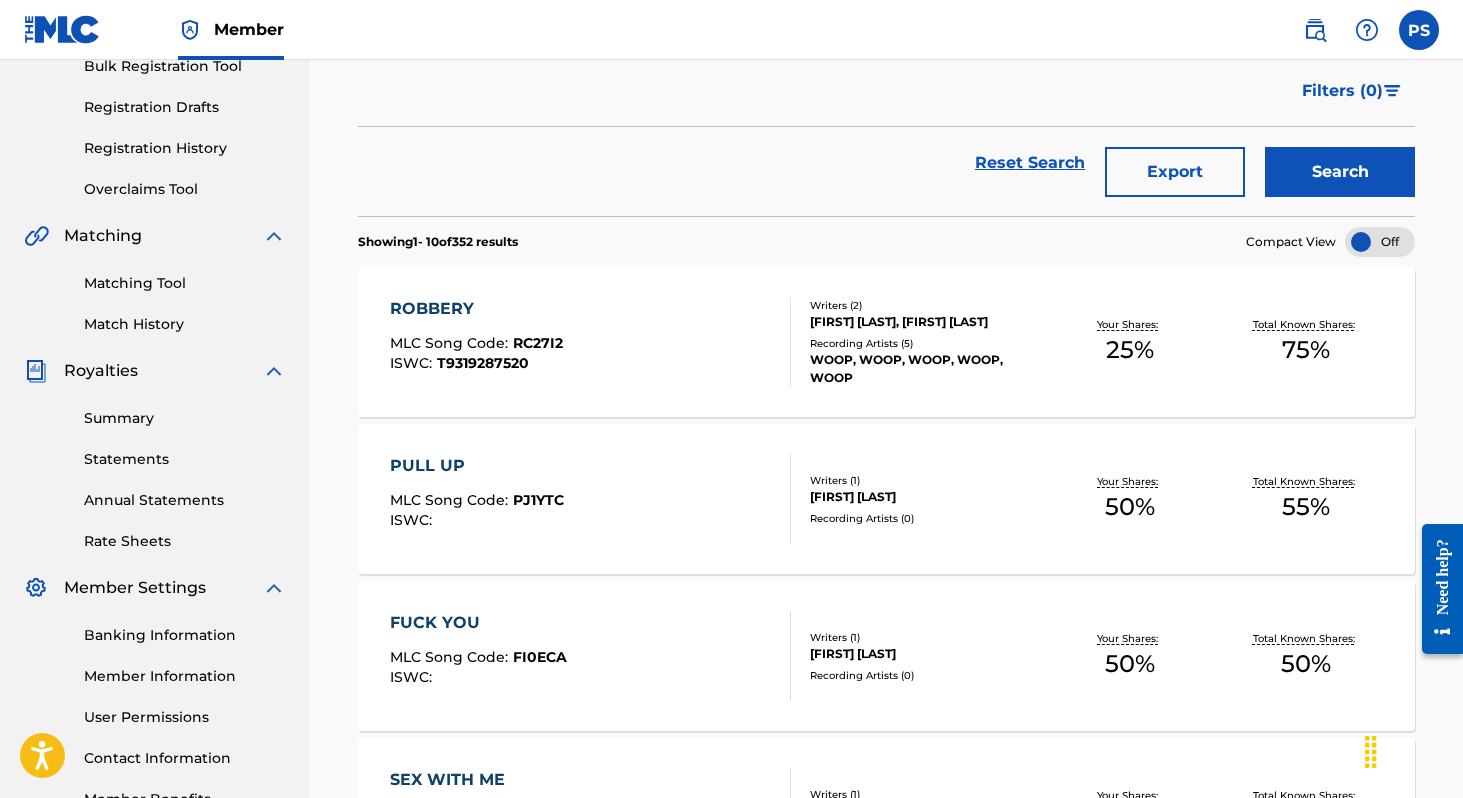 scroll, scrollTop: 359, scrollLeft: 0, axis: vertical 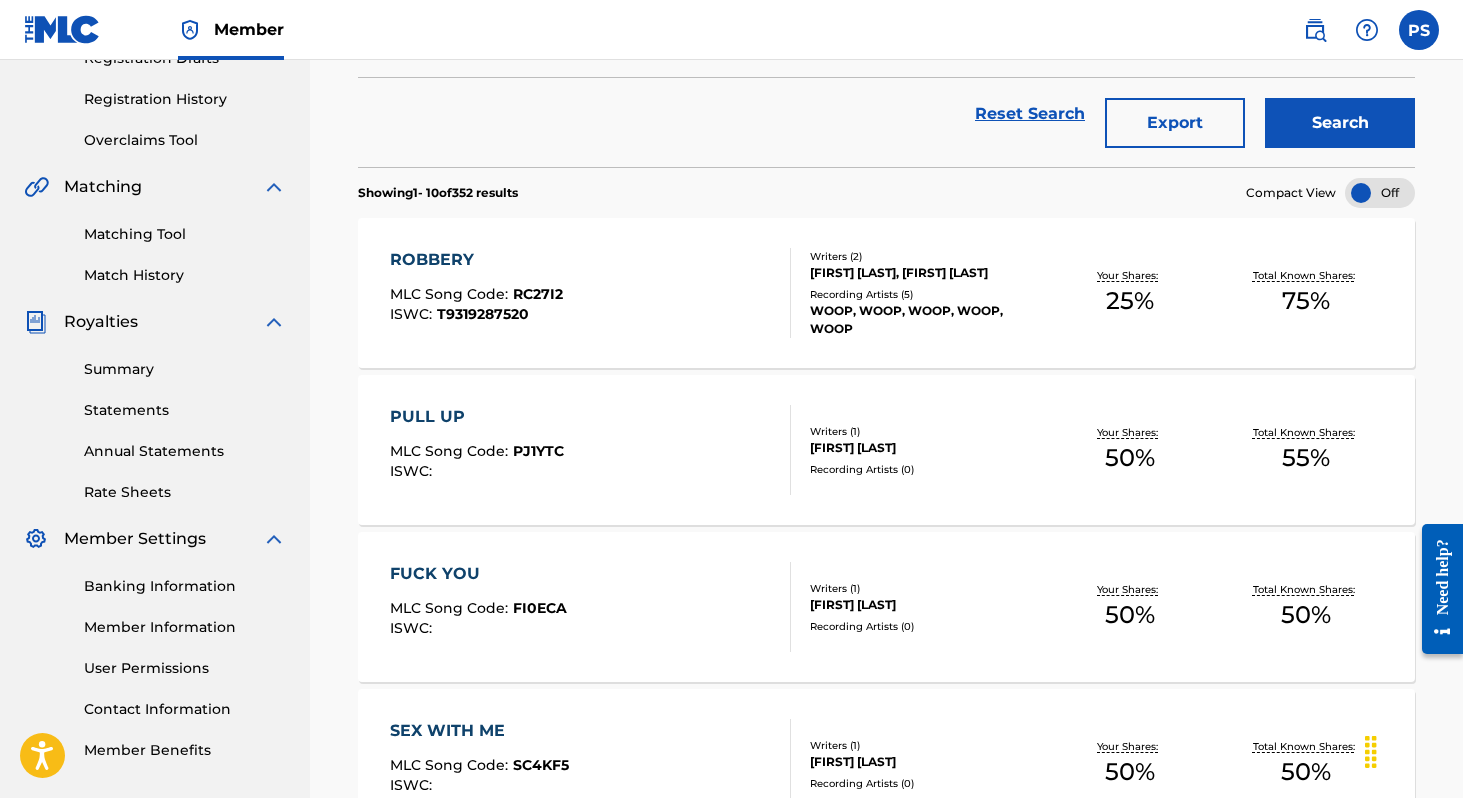 click on "PULL UP MLC Song Code : PJ1YTC ISWC :" at bounding box center [591, 450] 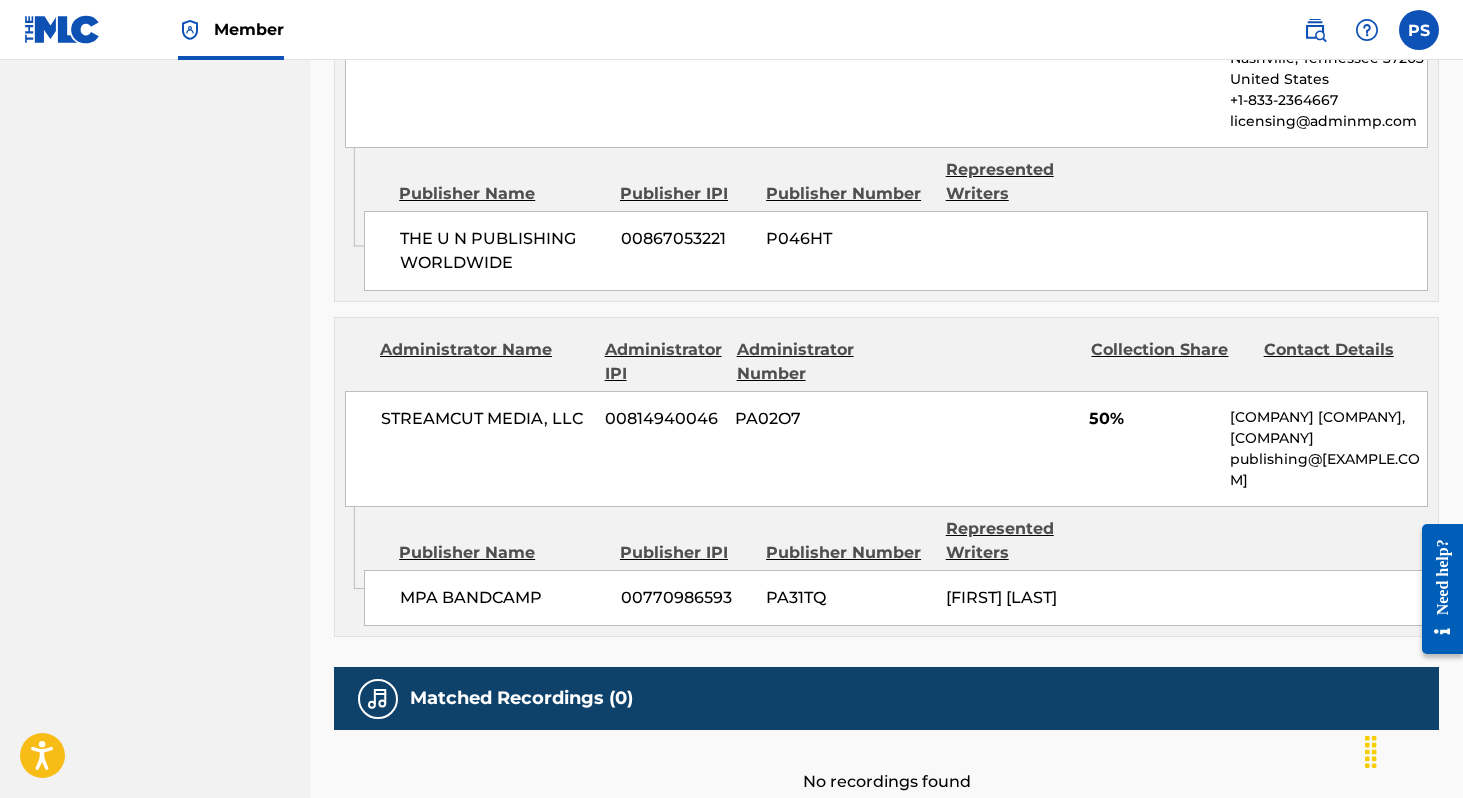 scroll, scrollTop: 1120, scrollLeft: 0, axis: vertical 